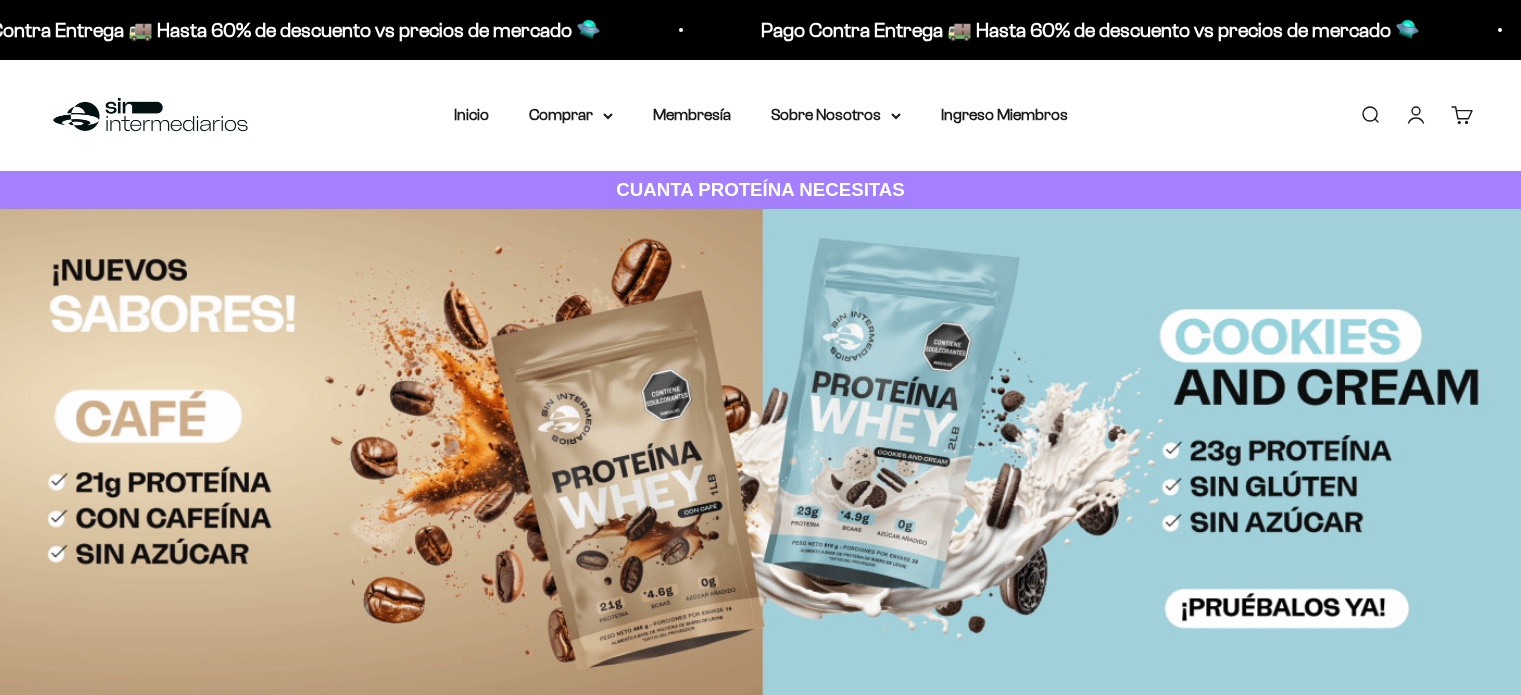 scroll, scrollTop: 0, scrollLeft: 0, axis: both 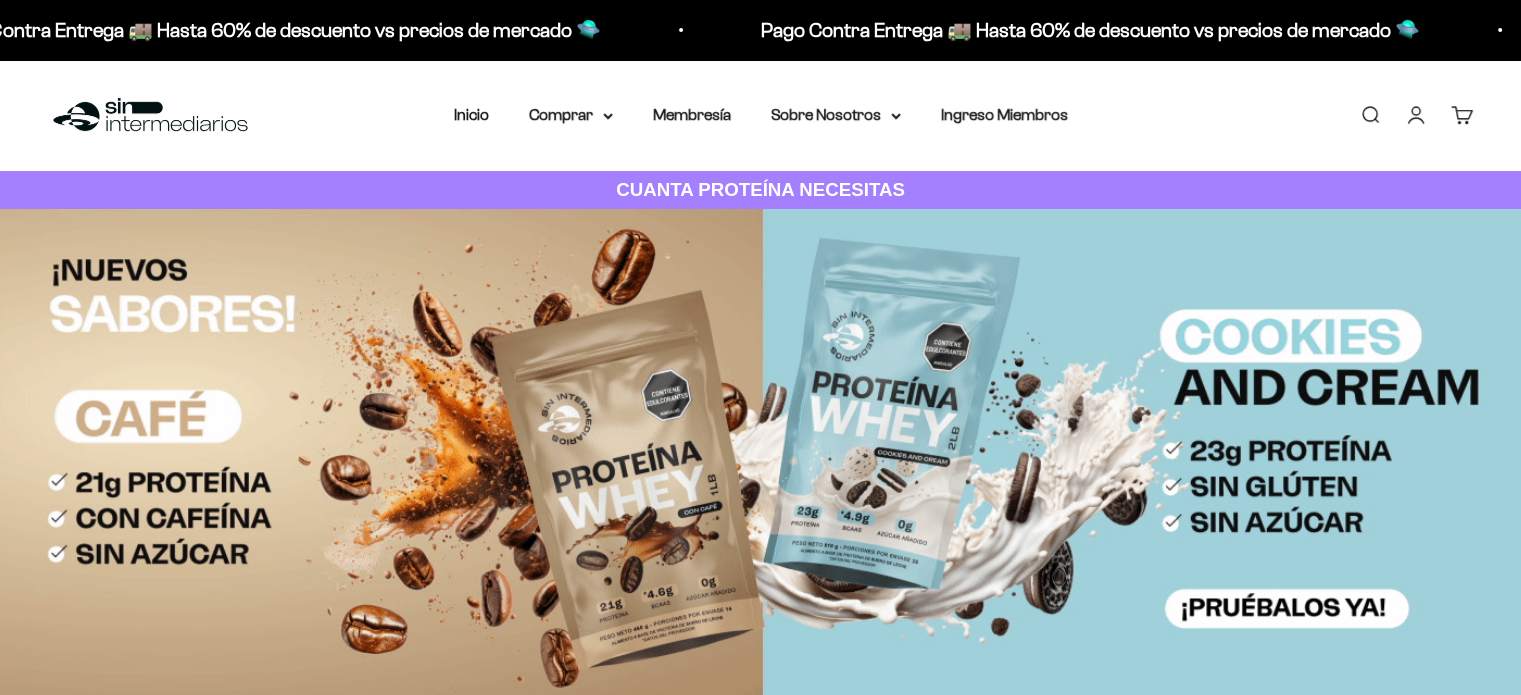 click on "Iniciar sesión" at bounding box center (1416, 115) 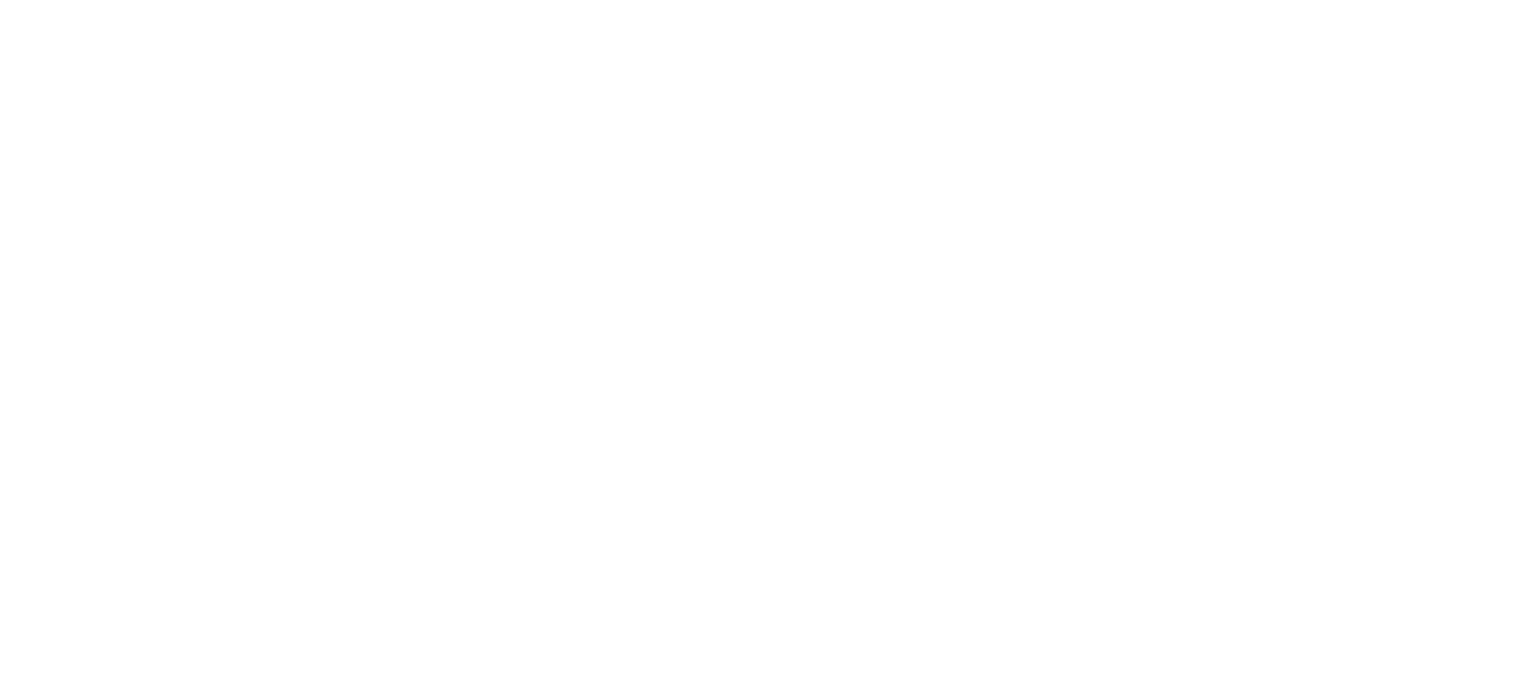scroll, scrollTop: 0, scrollLeft: 0, axis: both 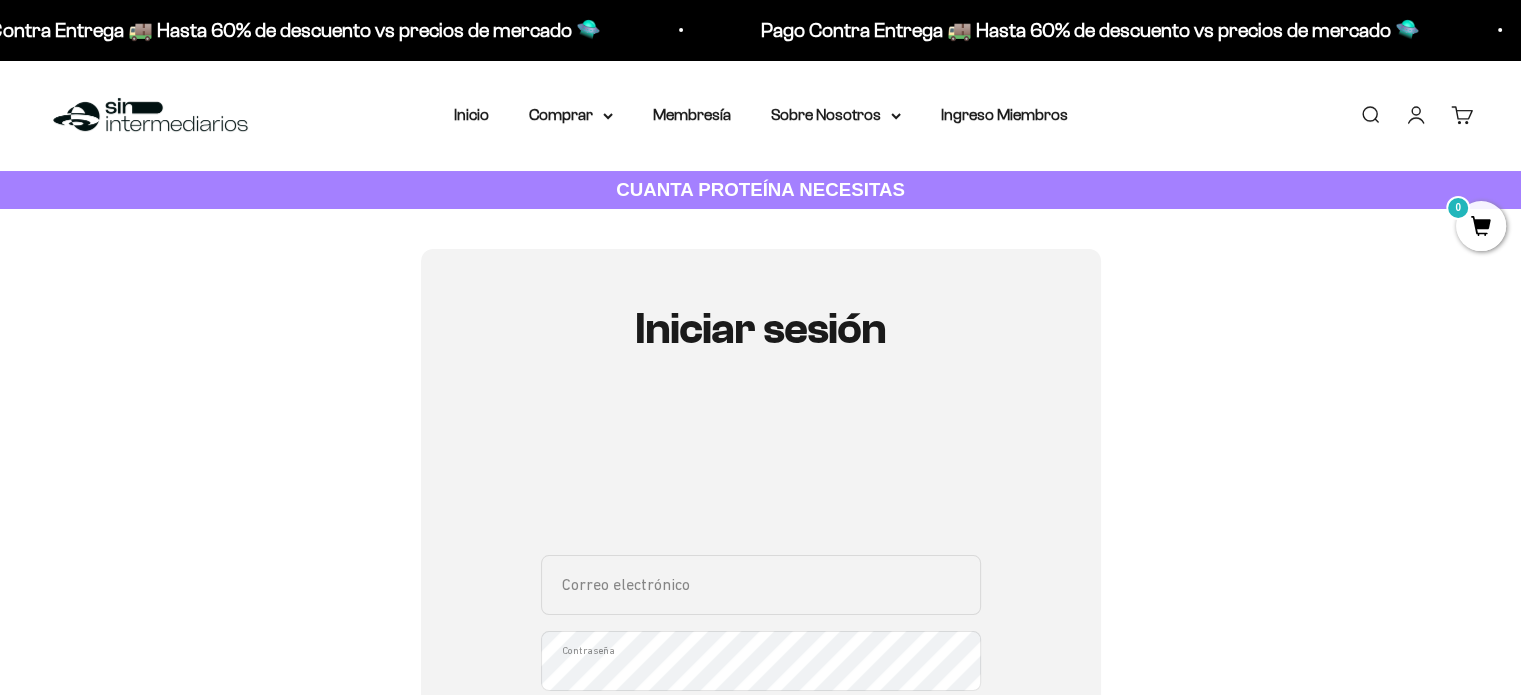 click on "Correo electrónico" at bounding box center (761, 585) 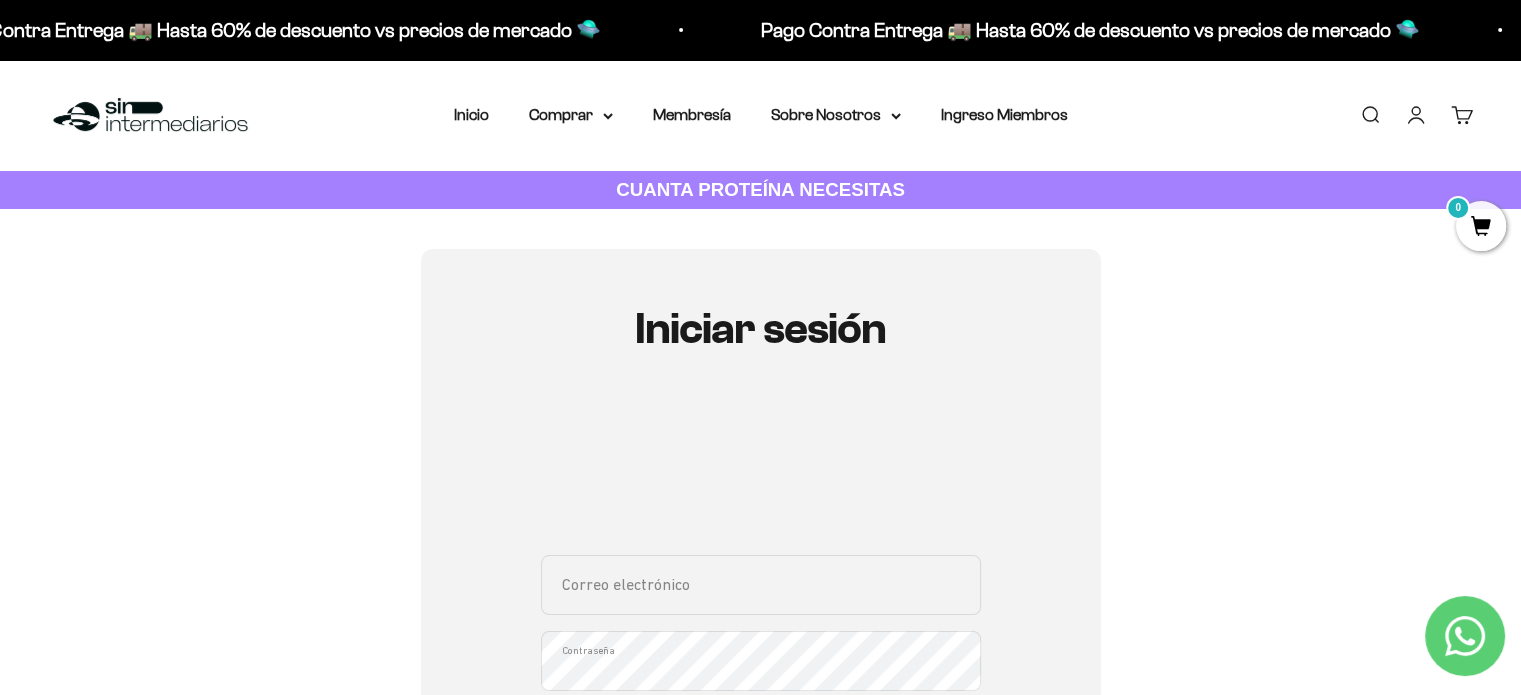 type on "[EMAIL]" 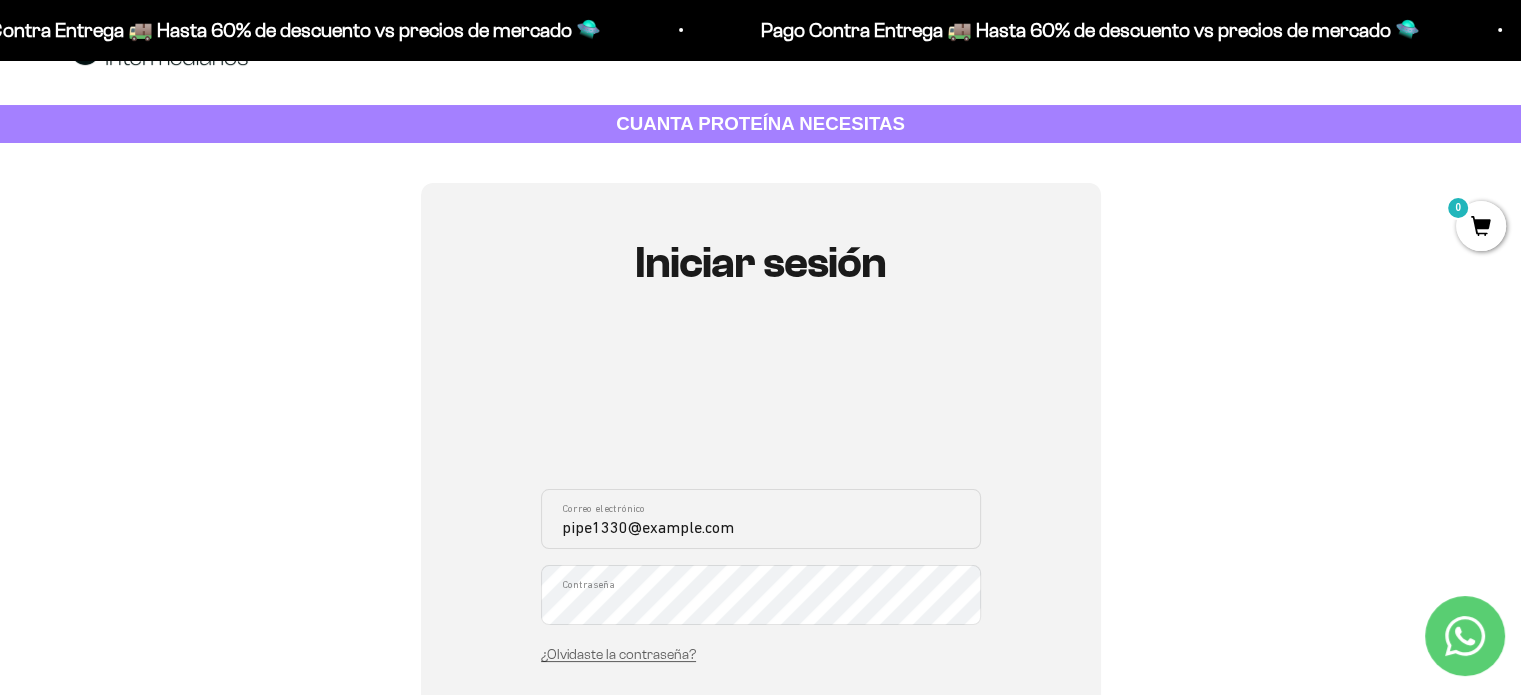 scroll, scrollTop: 22, scrollLeft: 0, axis: vertical 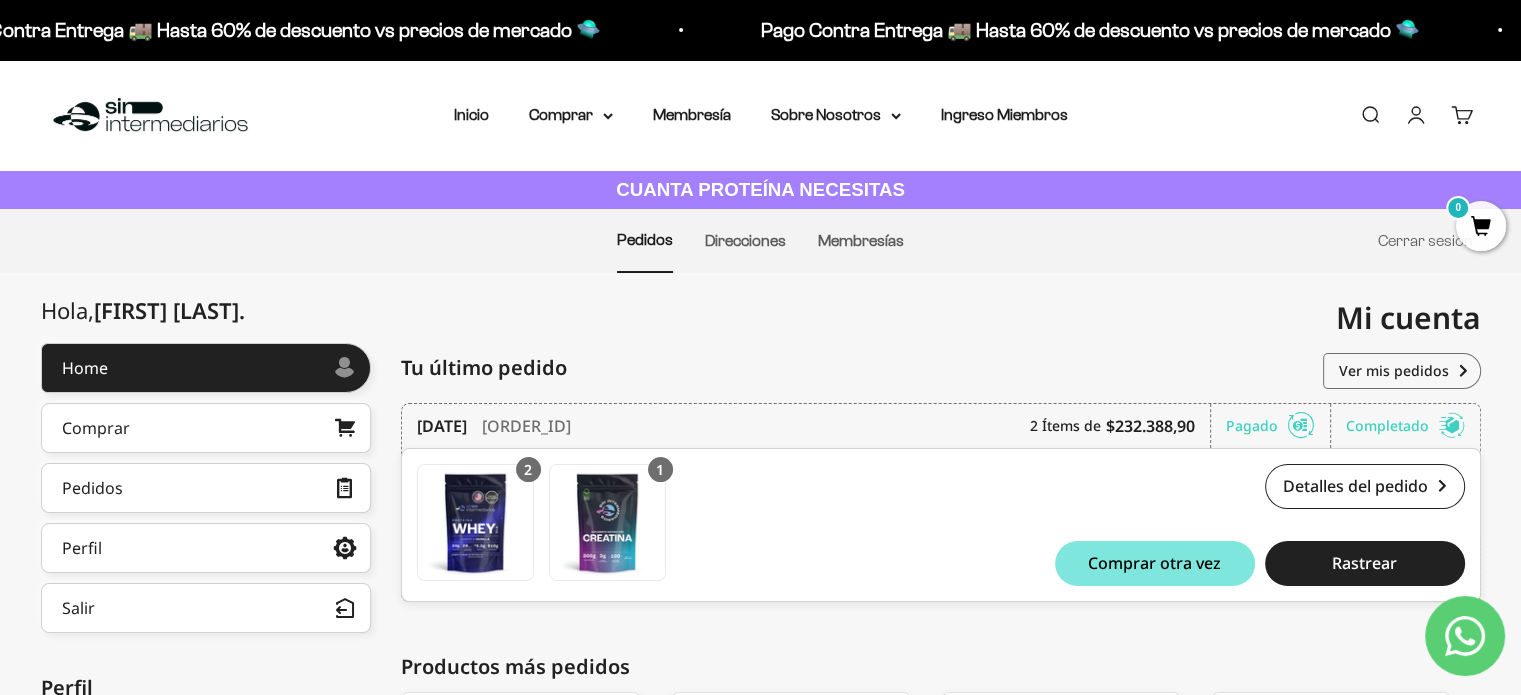 click on "Cuenta" at bounding box center (1416, 115) 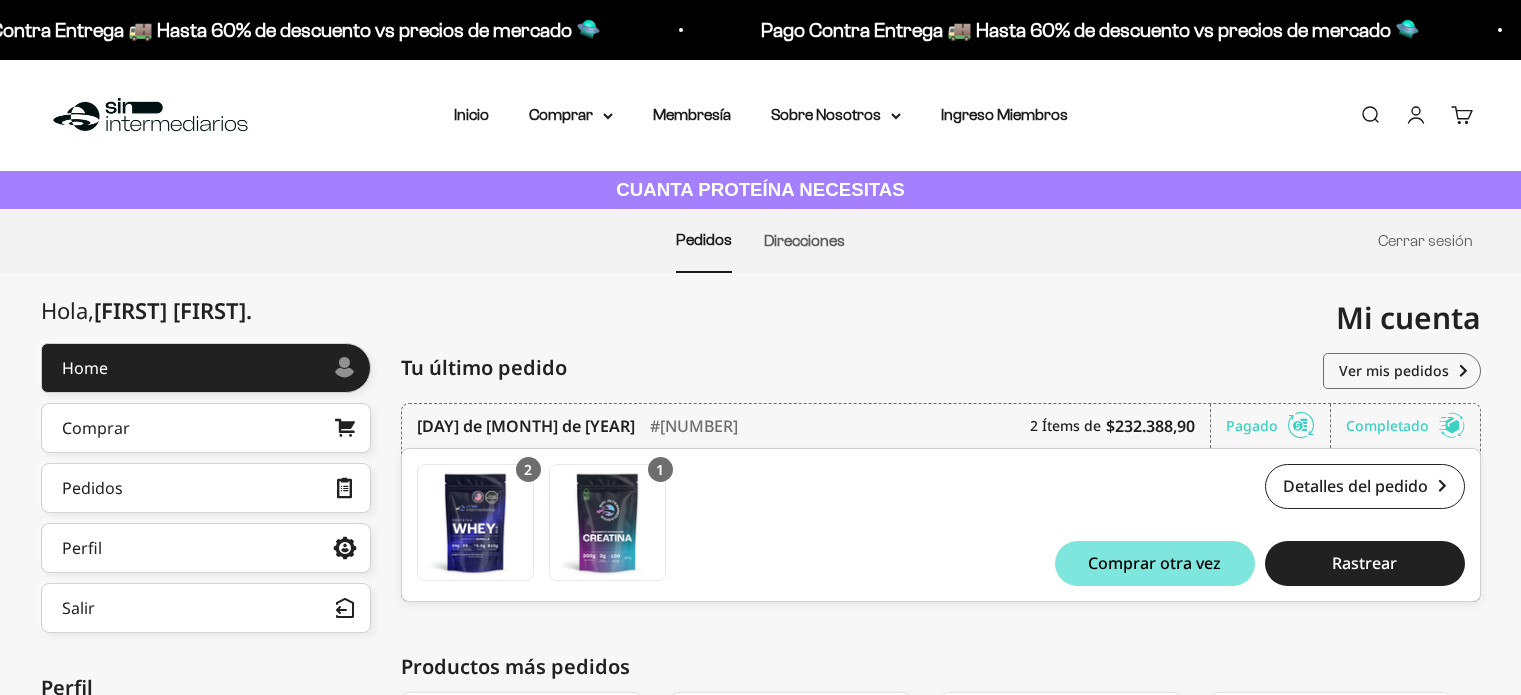 scroll, scrollTop: 0, scrollLeft: 0, axis: both 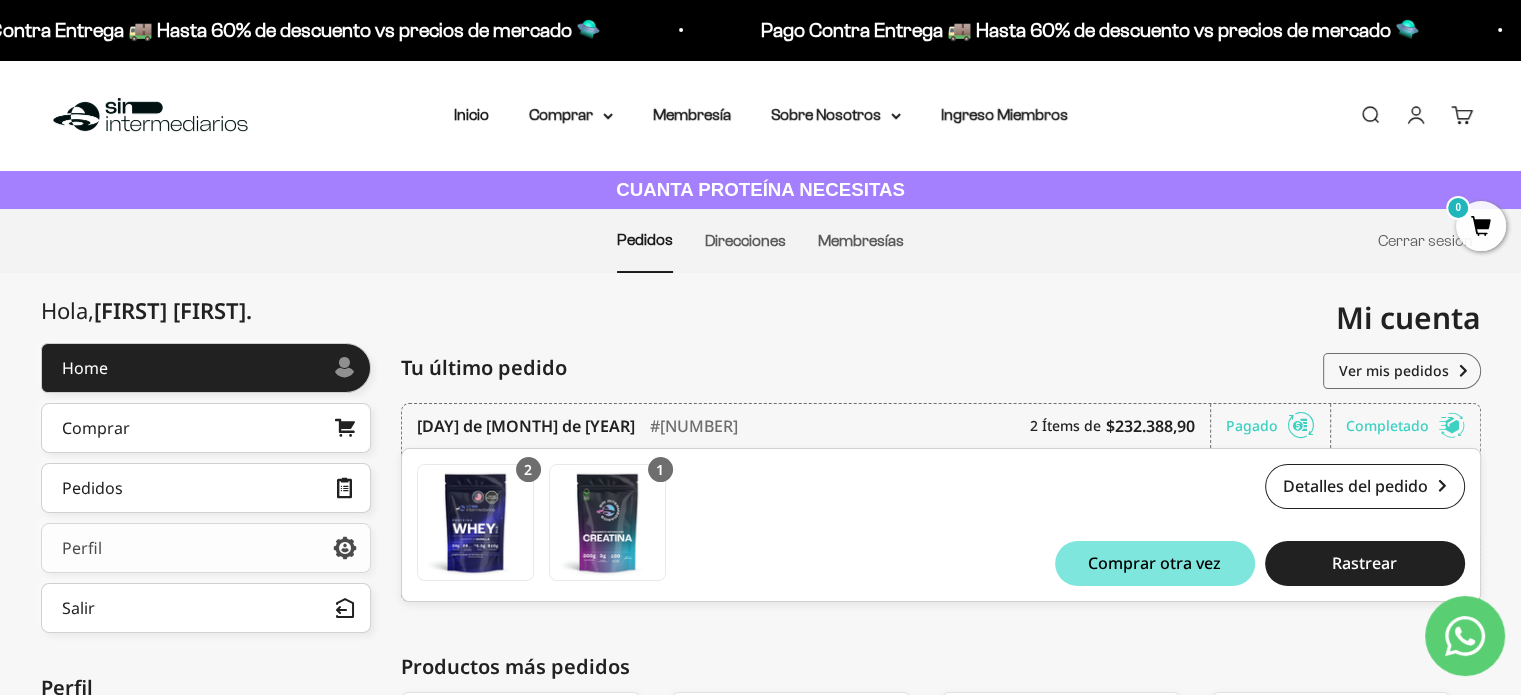 click on "Perfil" at bounding box center (82, 548) 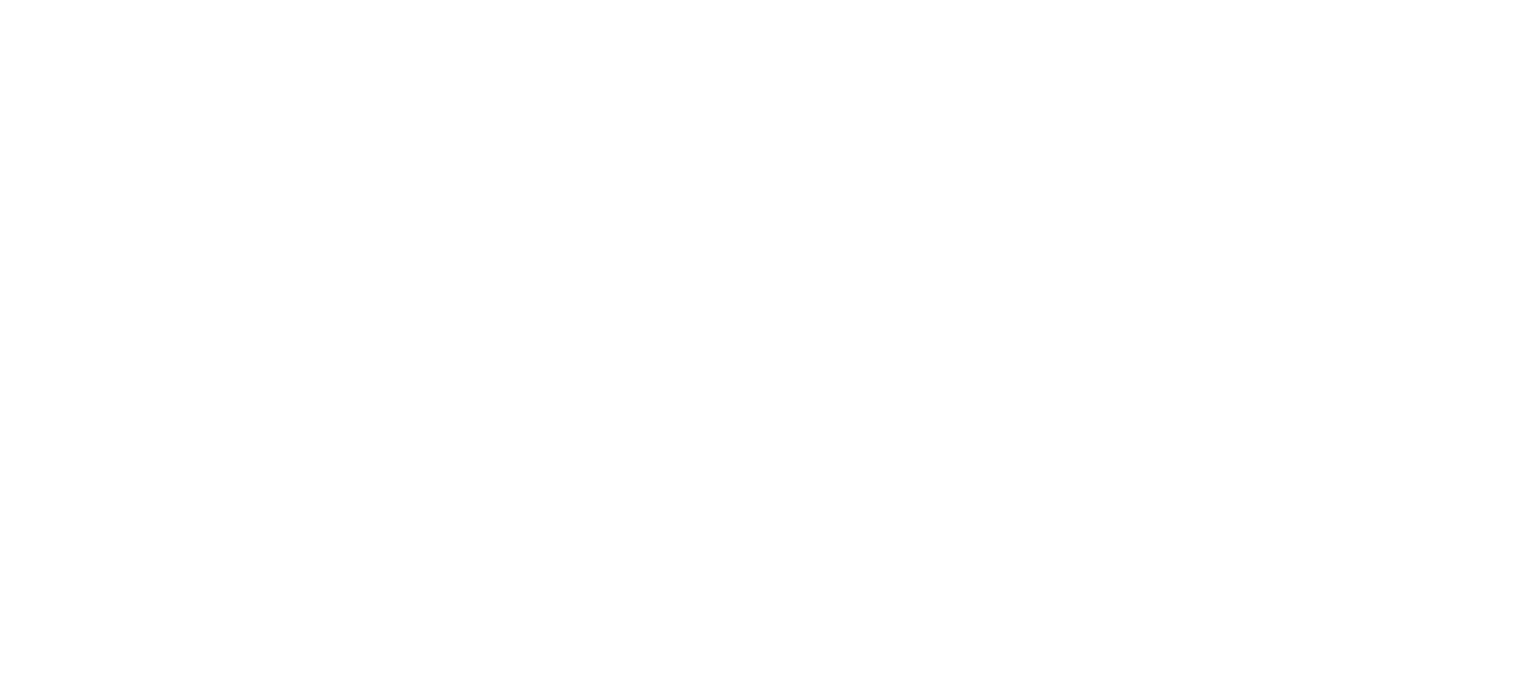 scroll, scrollTop: 0, scrollLeft: 0, axis: both 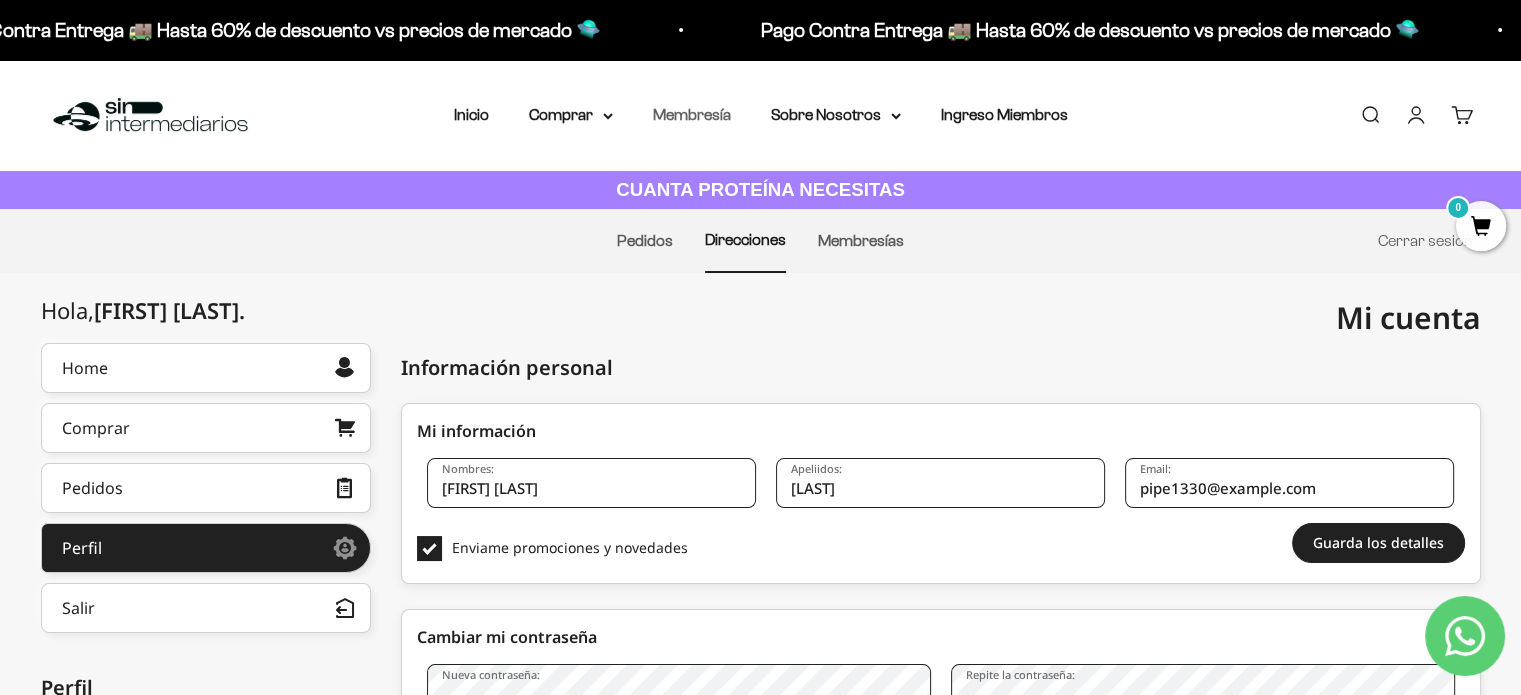 click on "Membresía" at bounding box center (692, 114) 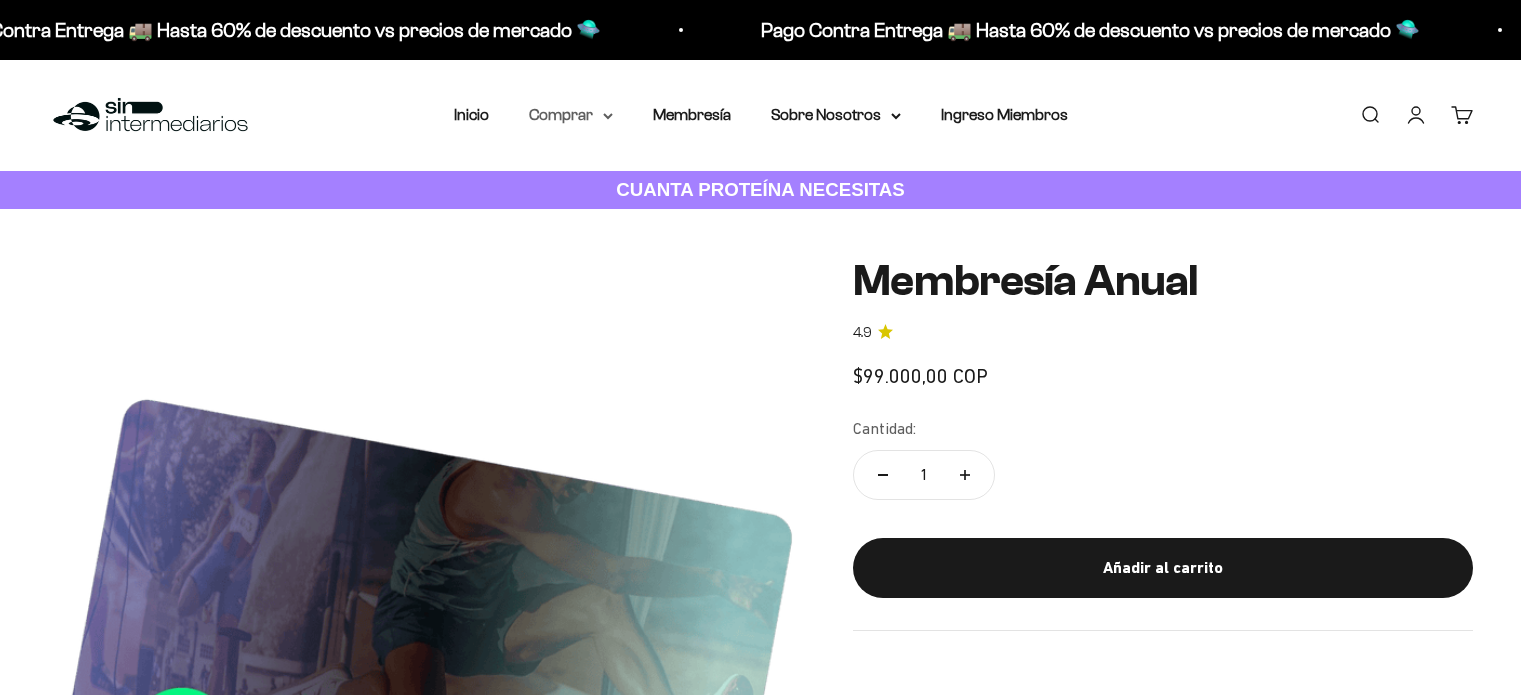 scroll, scrollTop: 0, scrollLeft: 0, axis: both 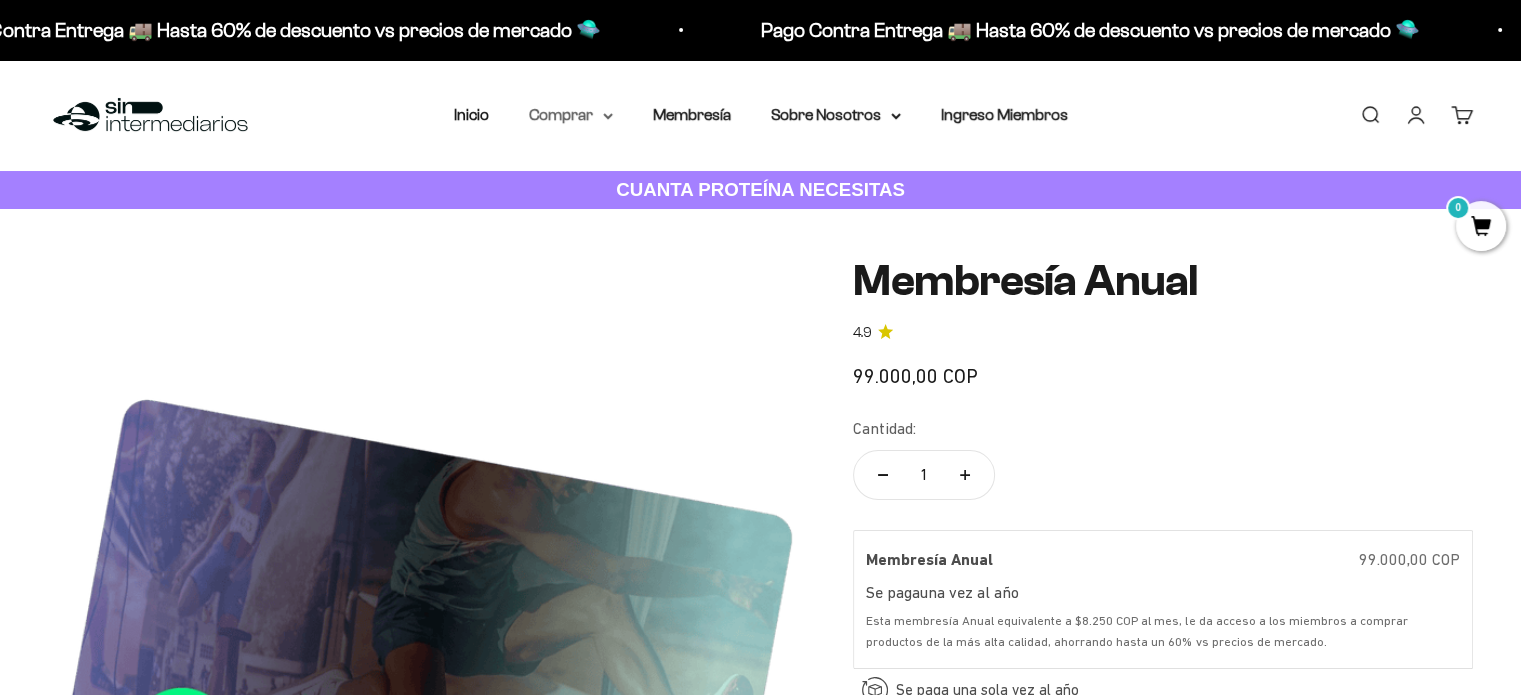 click on "Comprar" at bounding box center (571, 115) 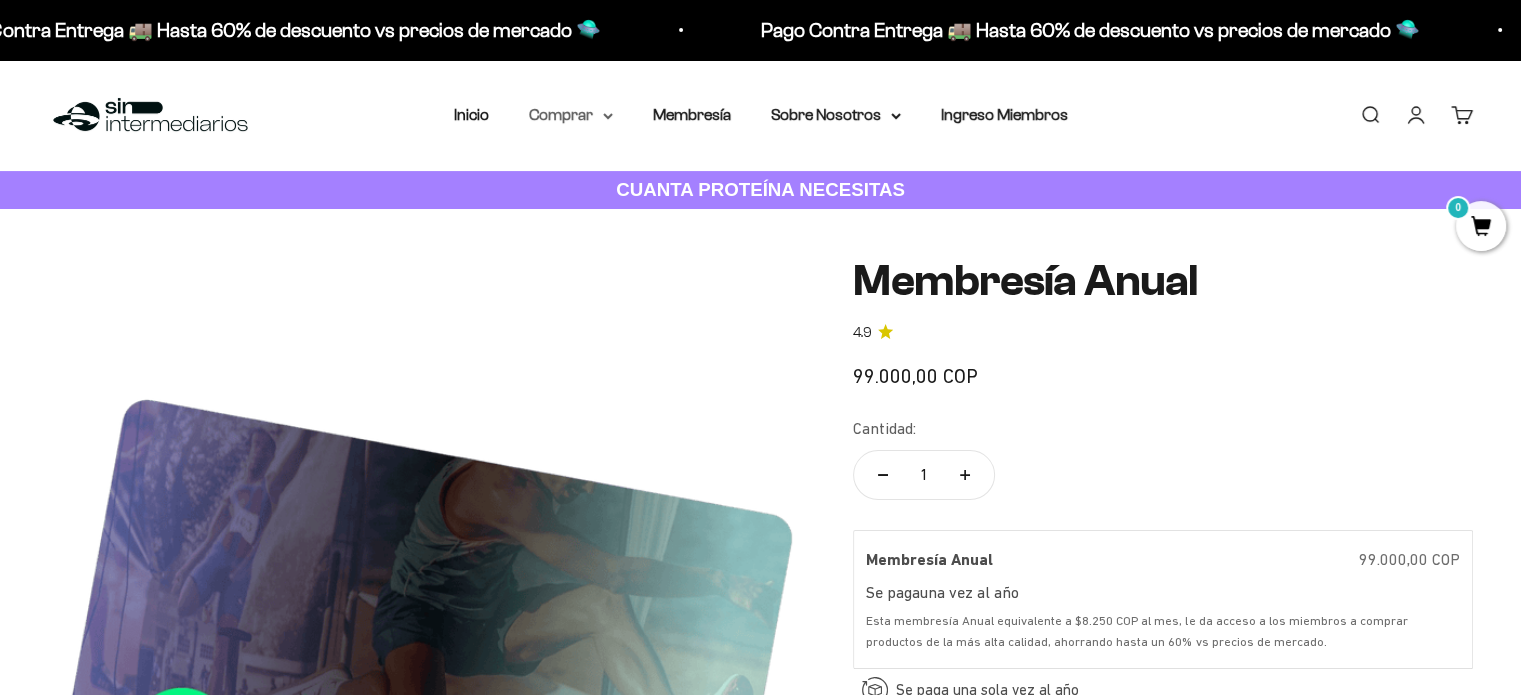 scroll, scrollTop: 0, scrollLeft: 0, axis: both 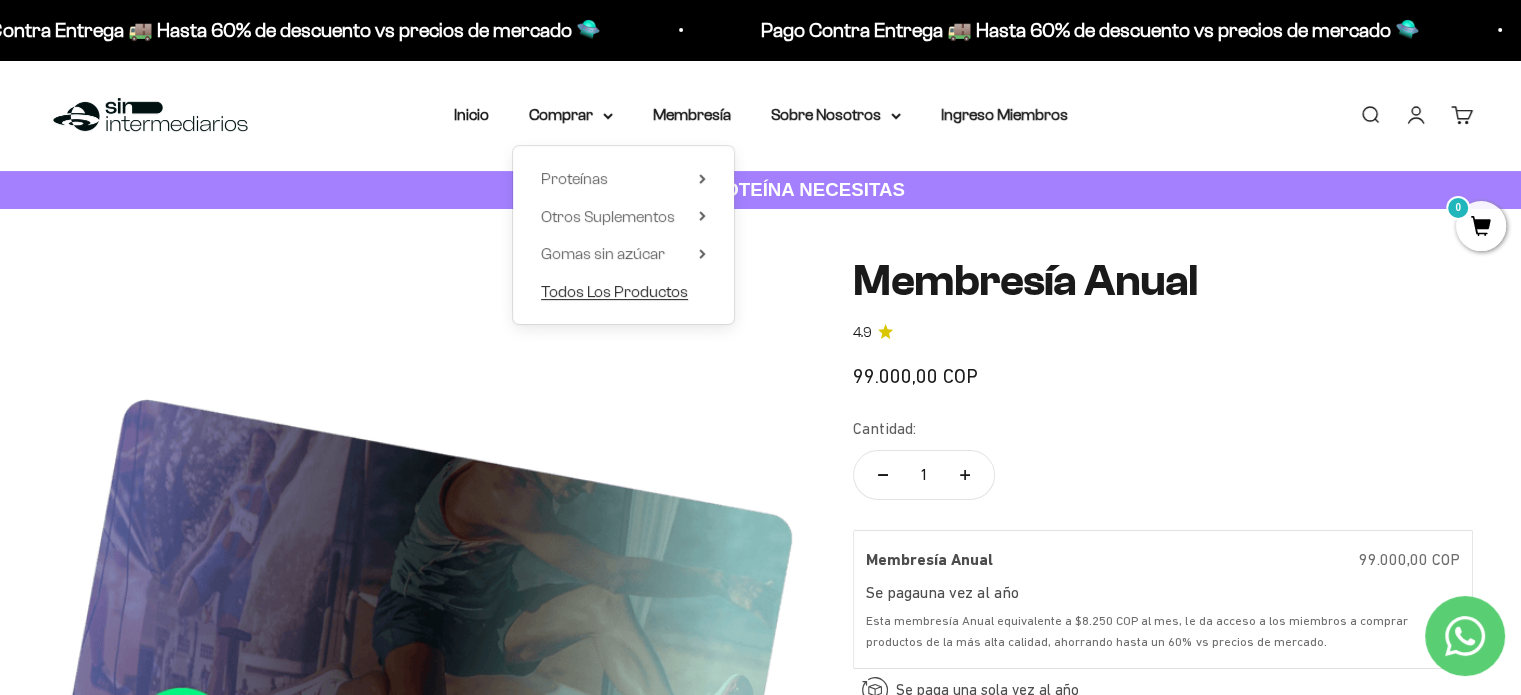 click on "Todos Los Productos" at bounding box center [614, 291] 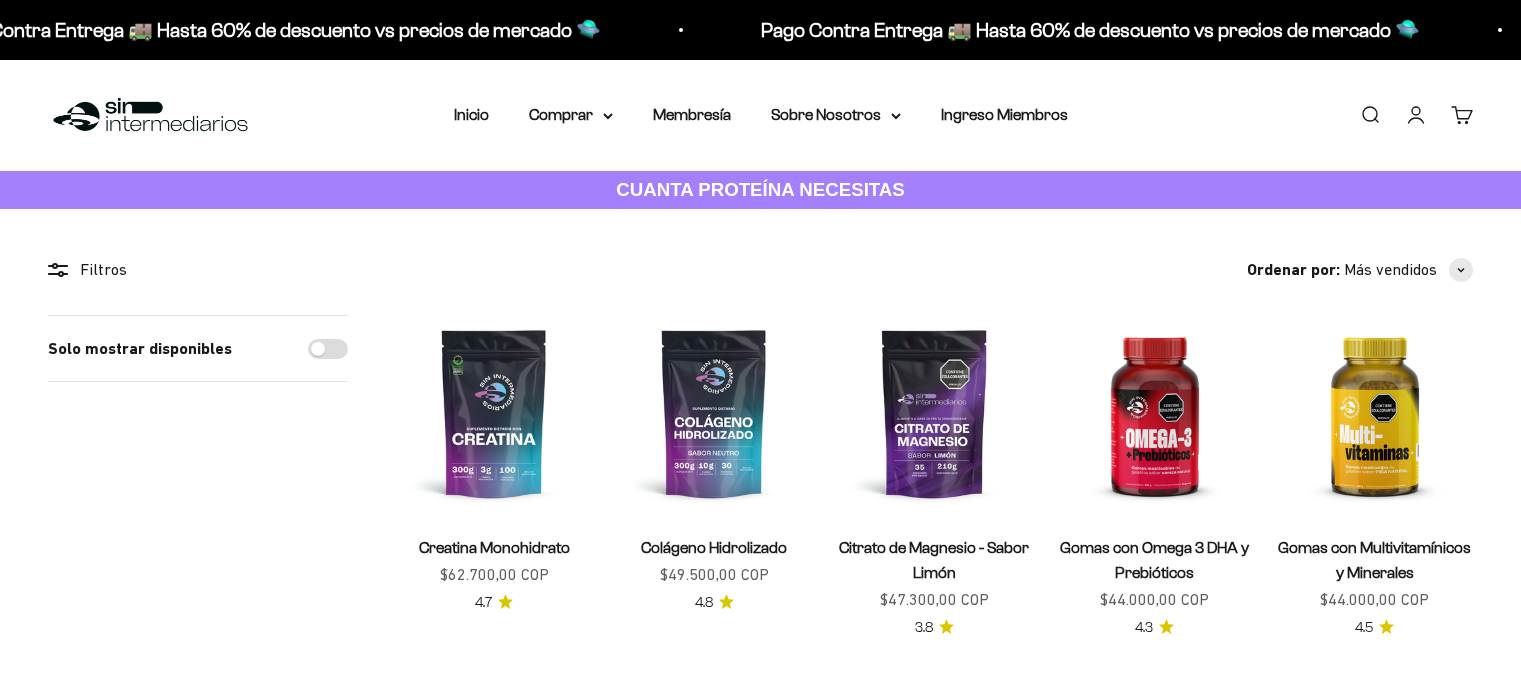 scroll, scrollTop: 0, scrollLeft: 0, axis: both 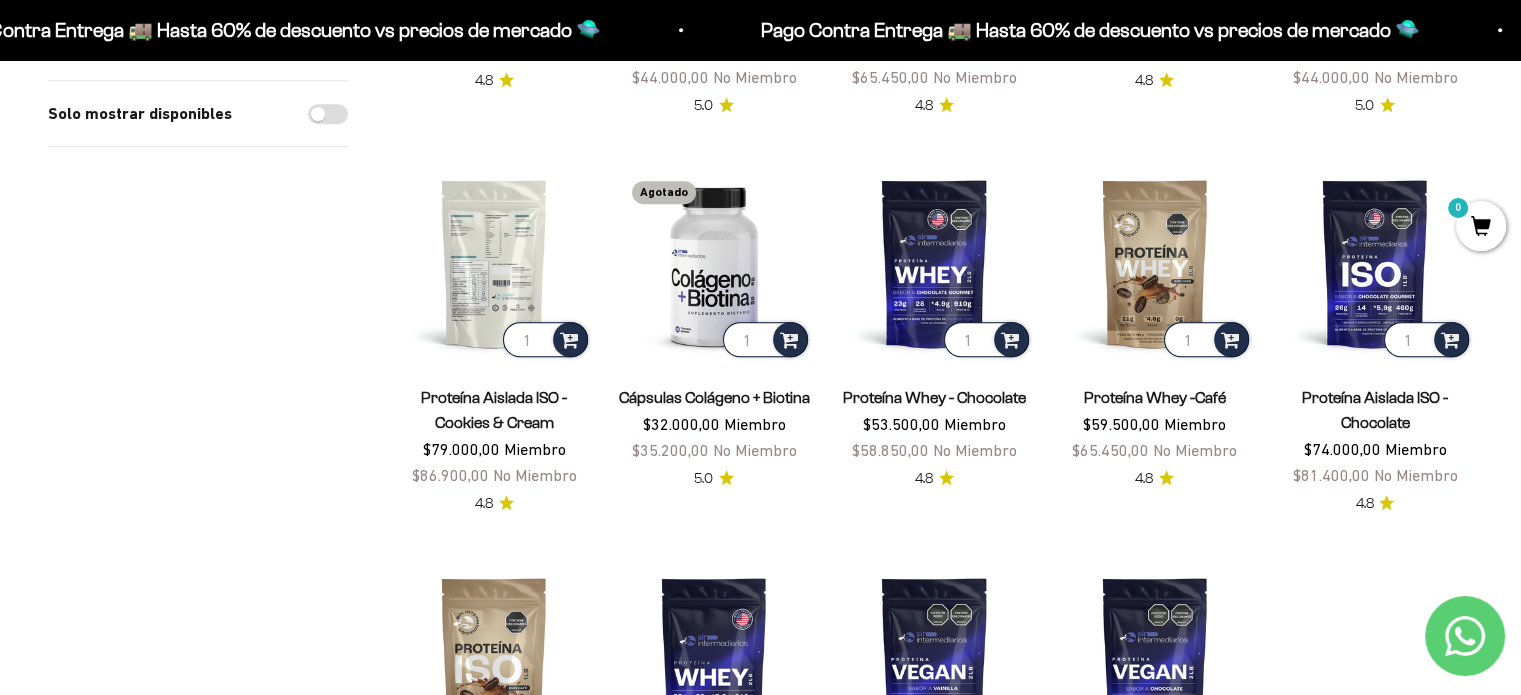 click at bounding box center [494, 263] 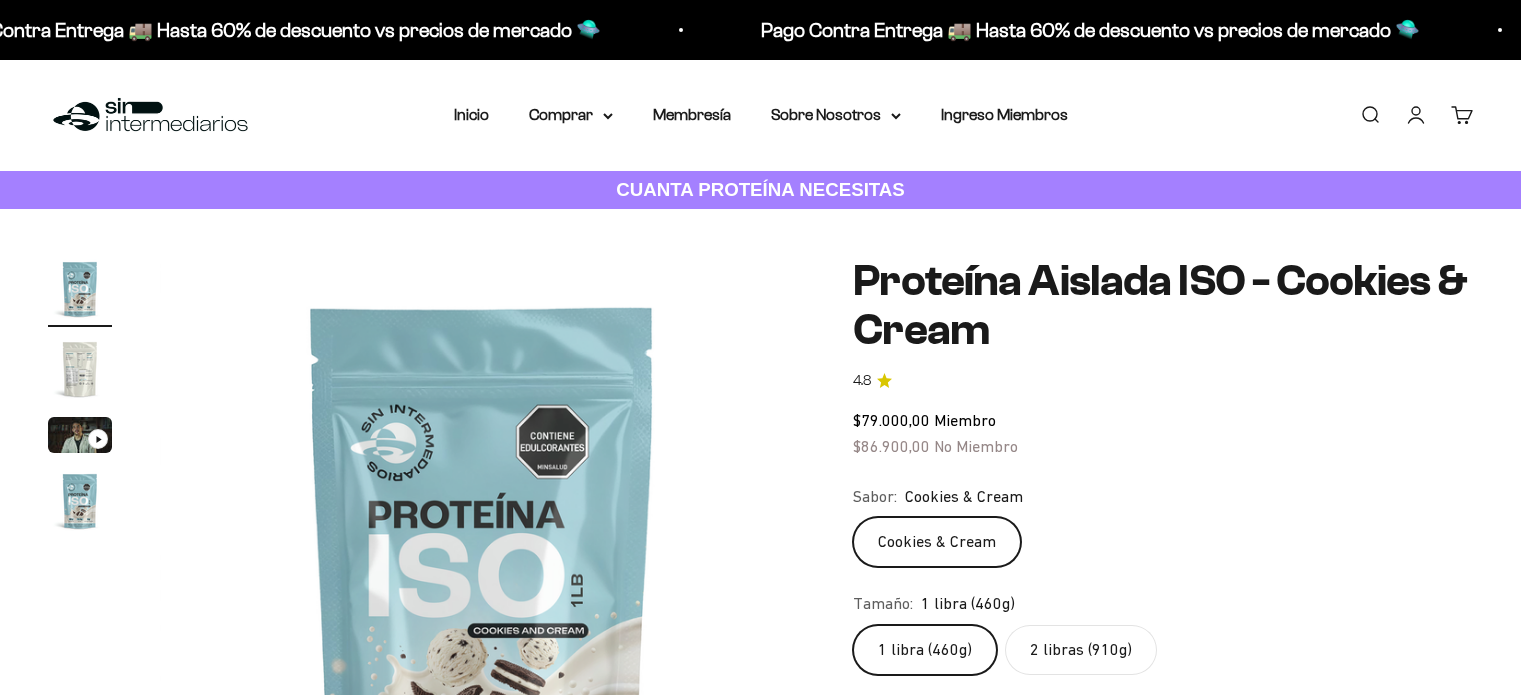 scroll, scrollTop: 0, scrollLeft: 0, axis: both 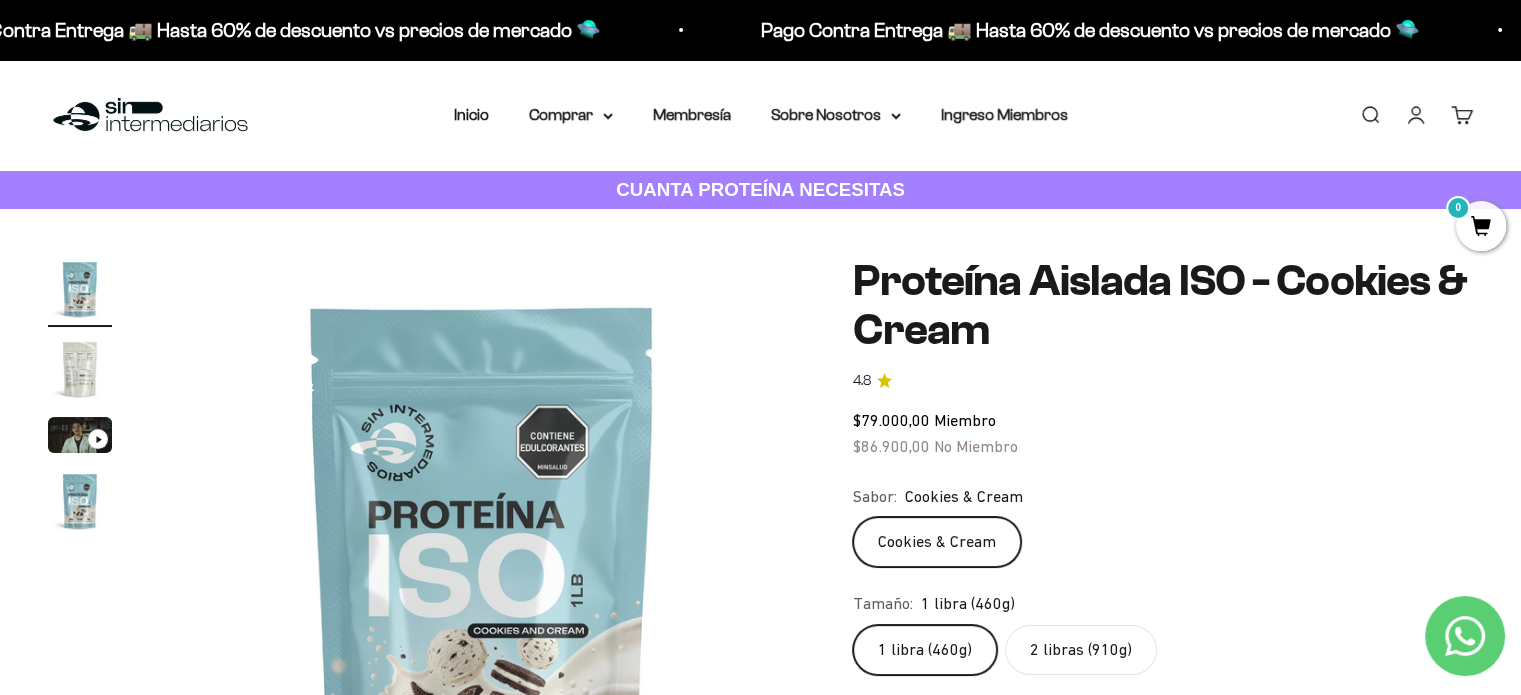 click on "2 libras (910g)" 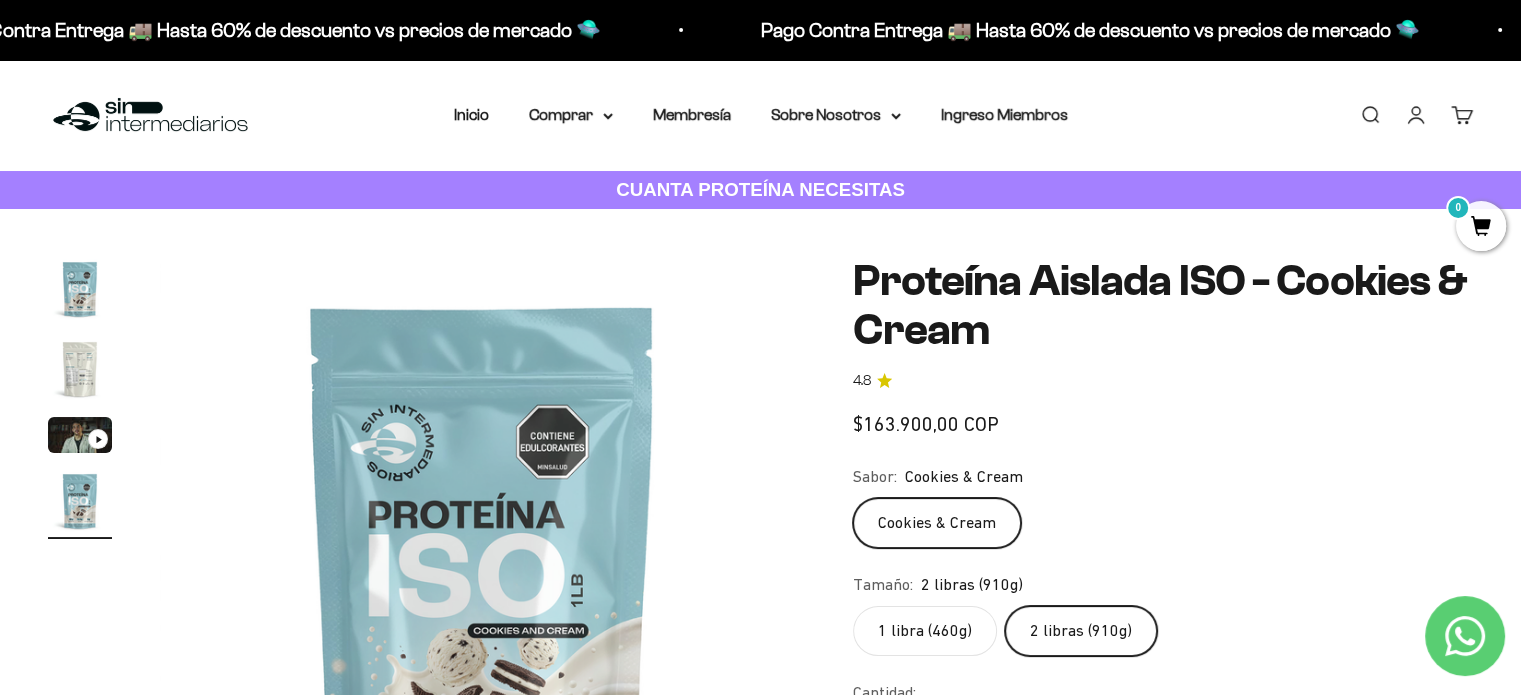scroll, scrollTop: 0, scrollLeft: 2007, axis: horizontal 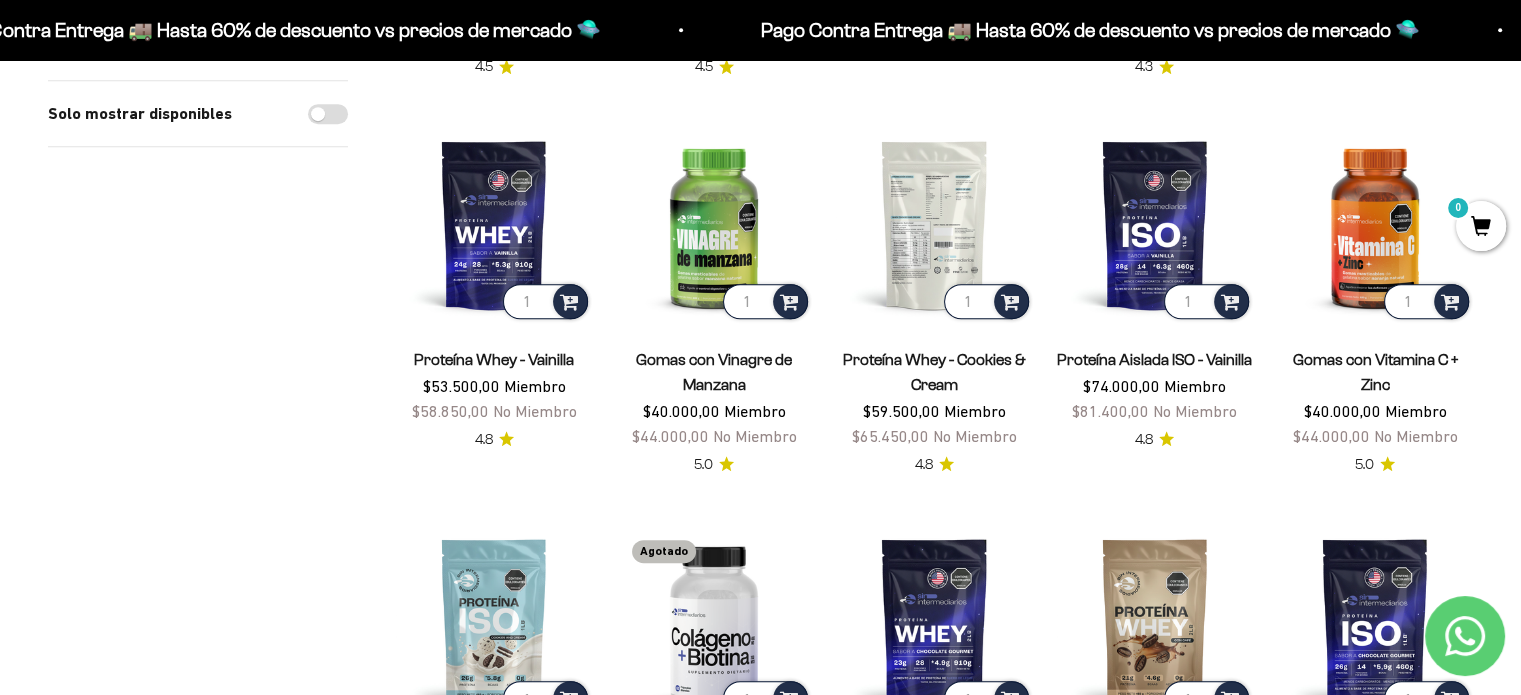 click at bounding box center [934, 224] 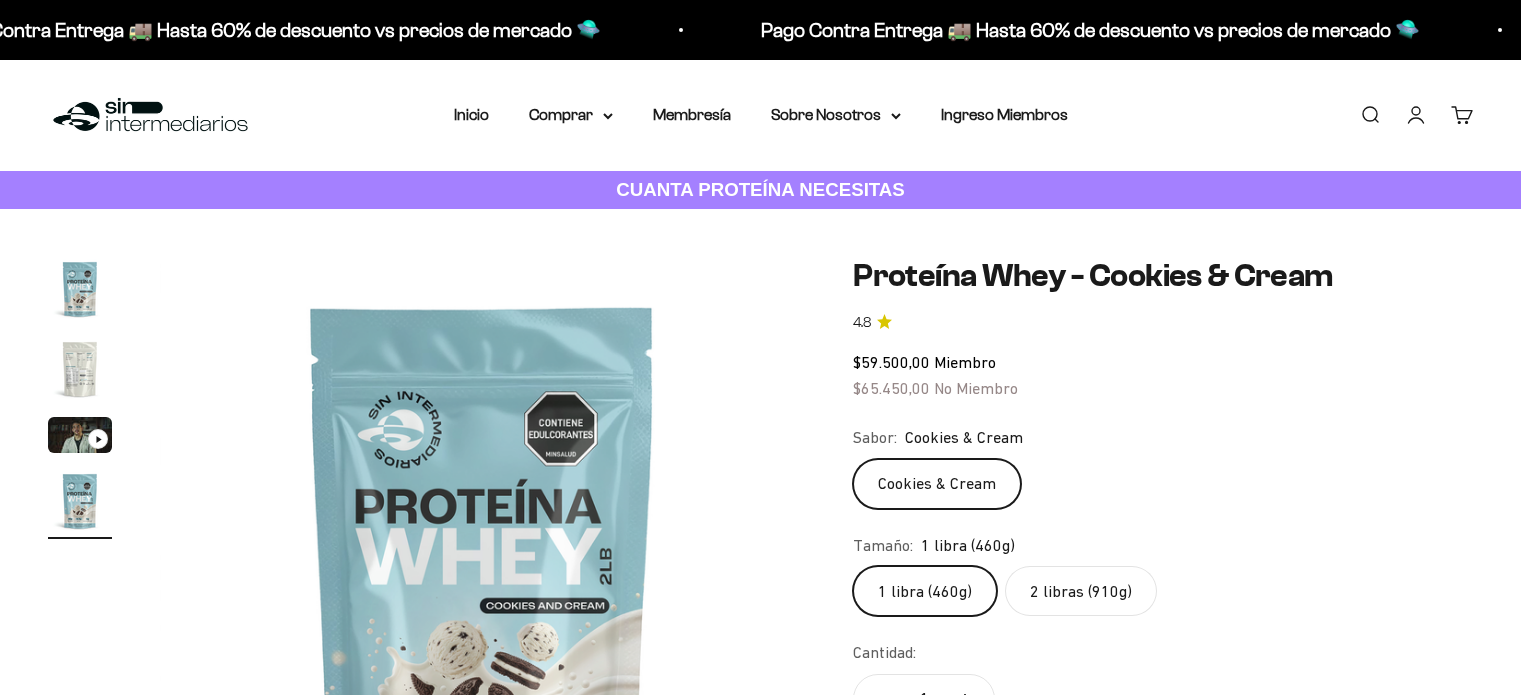 scroll, scrollTop: 0, scrollLeft: 0, axis: both 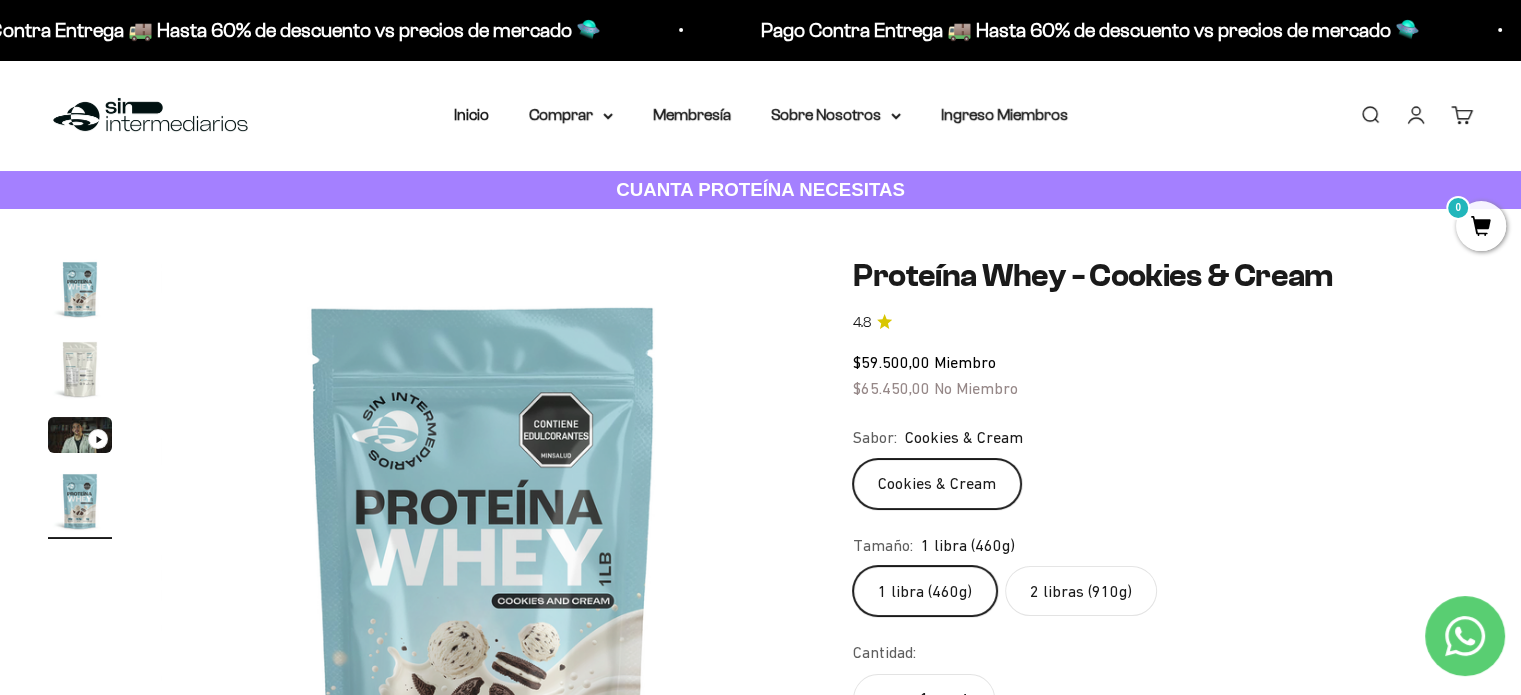 click on "2 libras (910g)" 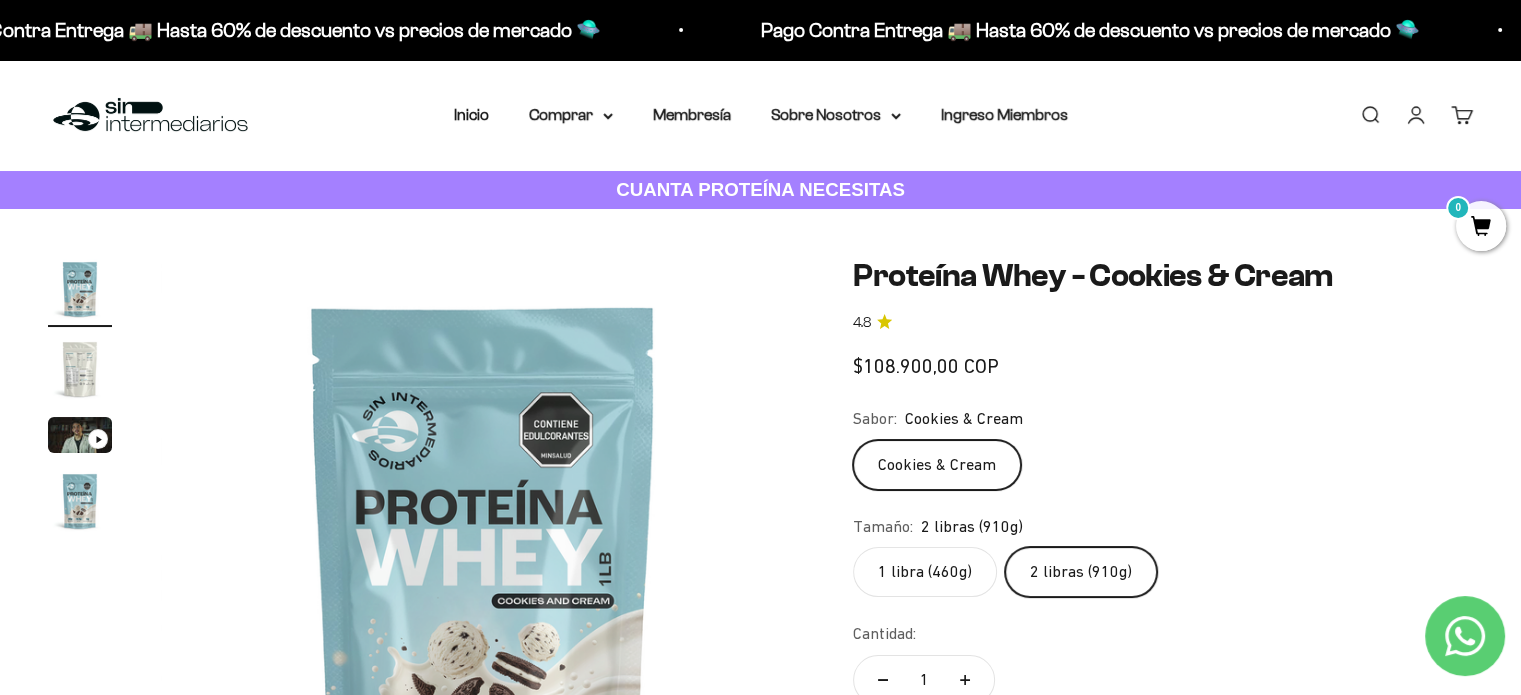 scroll, scrollTop: 0, scrollLeft: 0, axis: both 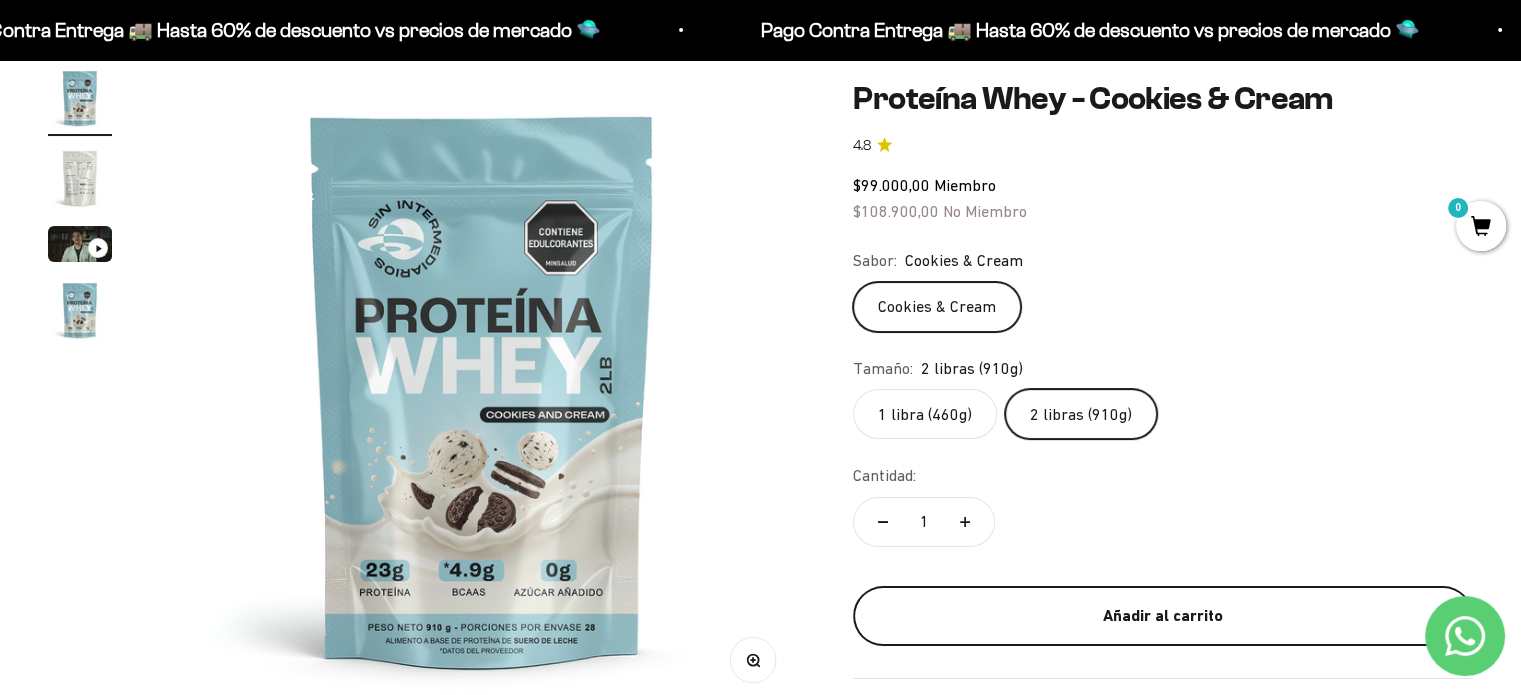 click on "Añadir al carrito" at bounding box center (1163, 616) 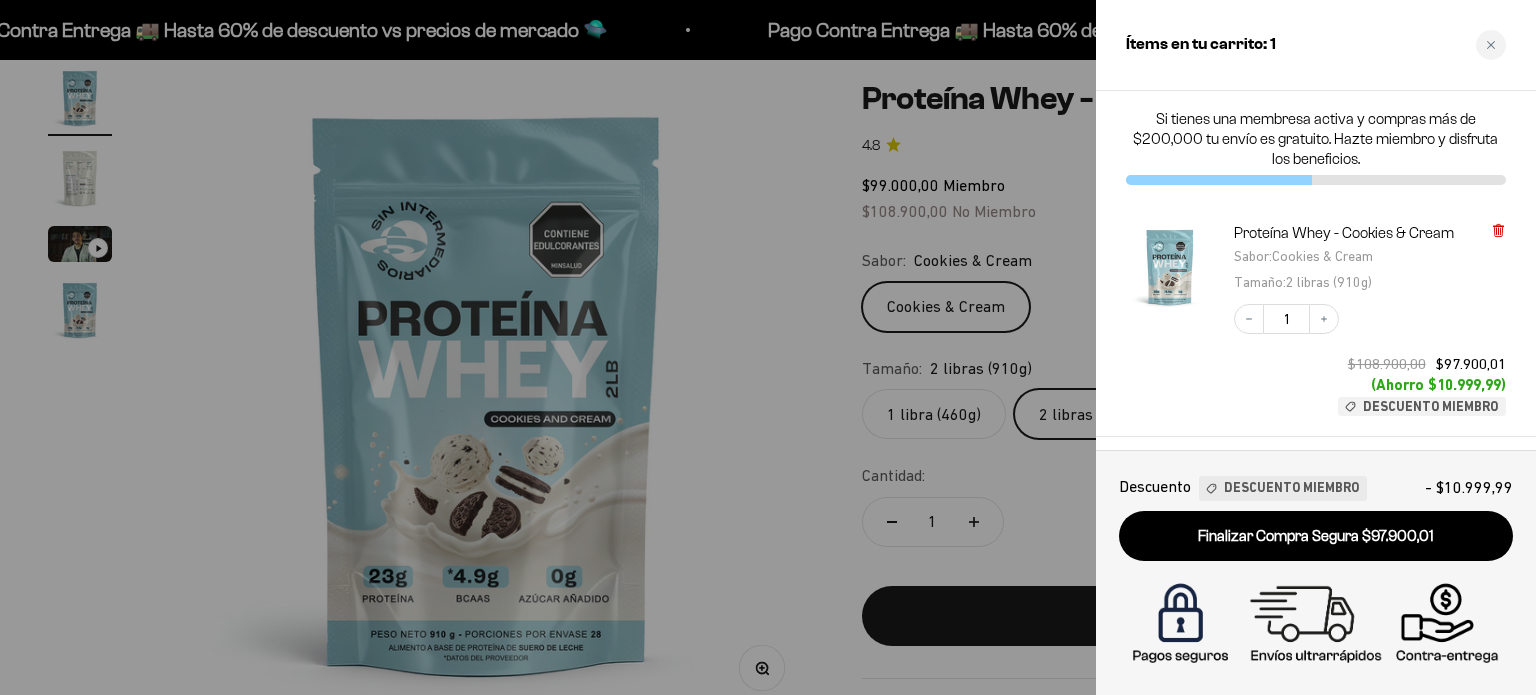 click 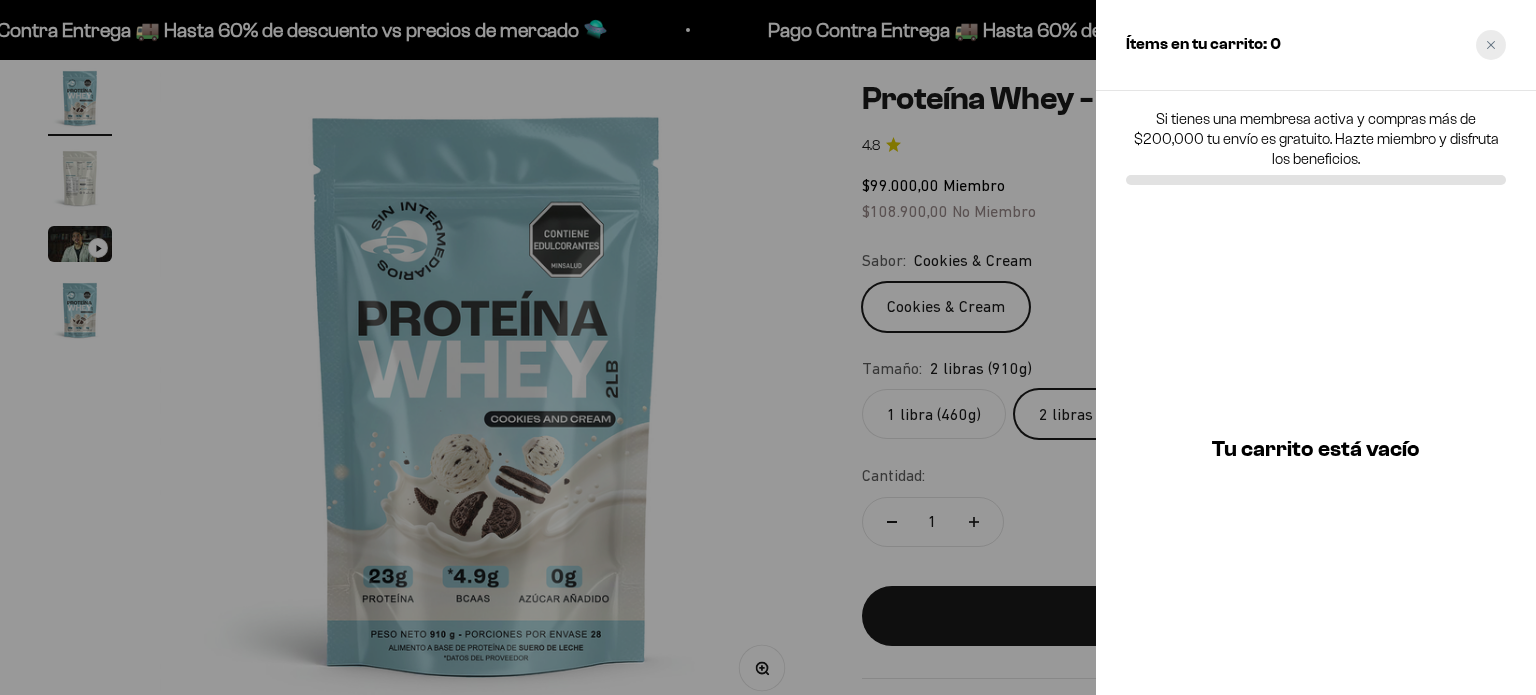 click at bounding box center [1491, 45] 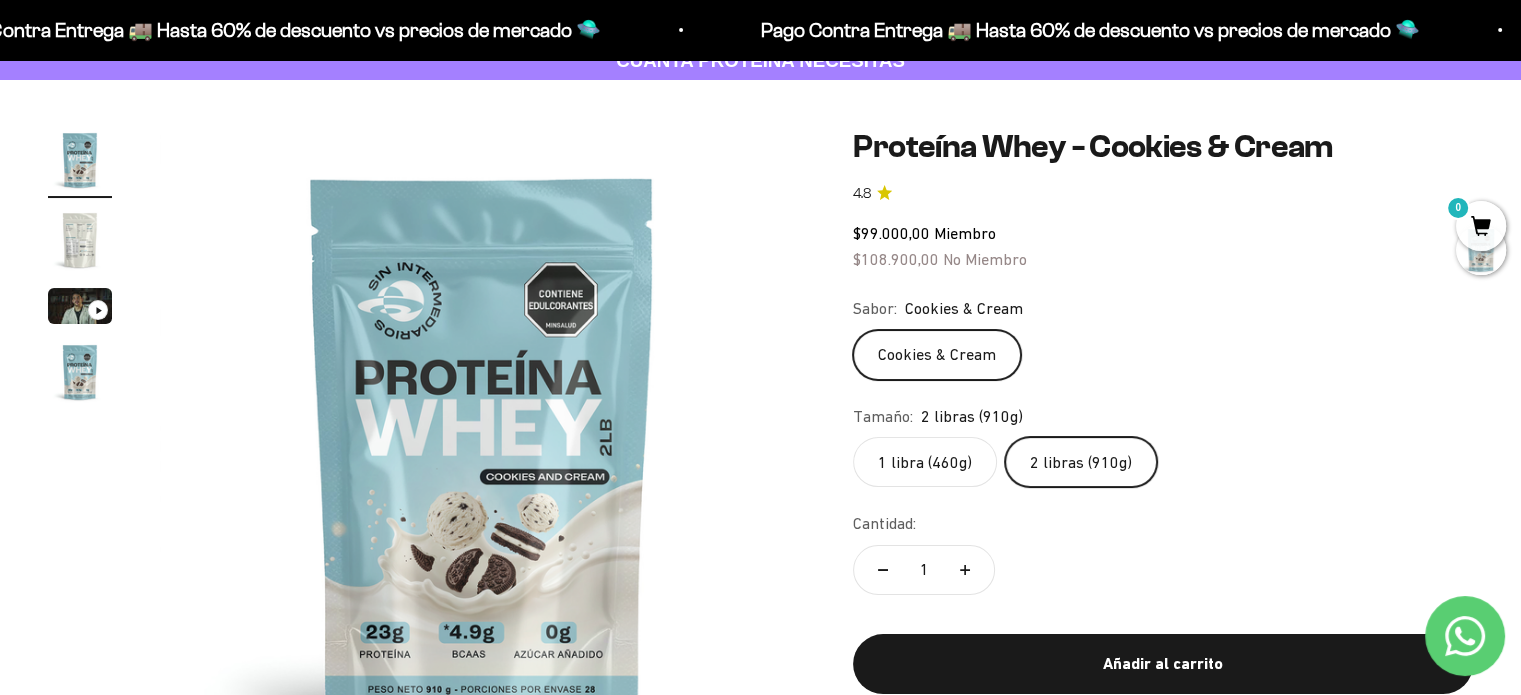 scroll, scrollTop: 121, scrollLeft: 0, axis: vertical 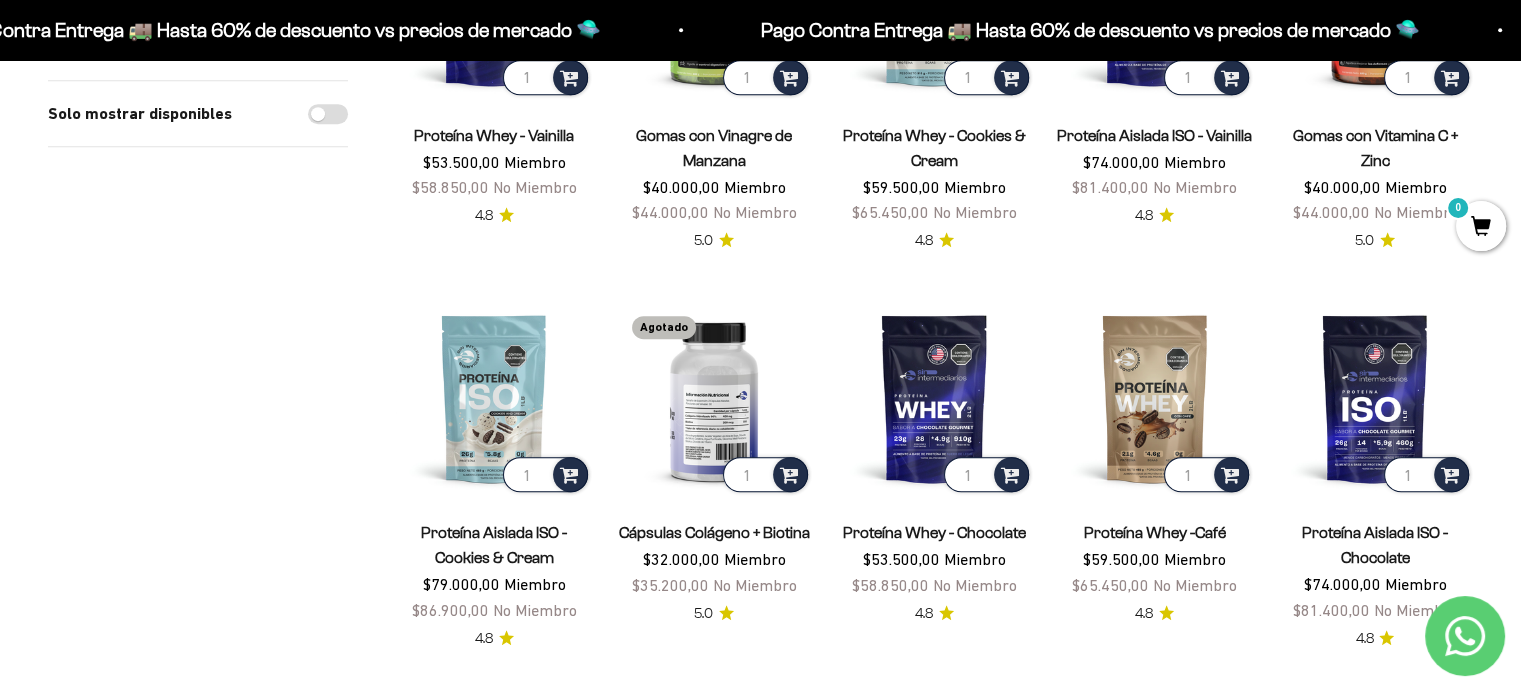 click at bounding box center (714, 398) 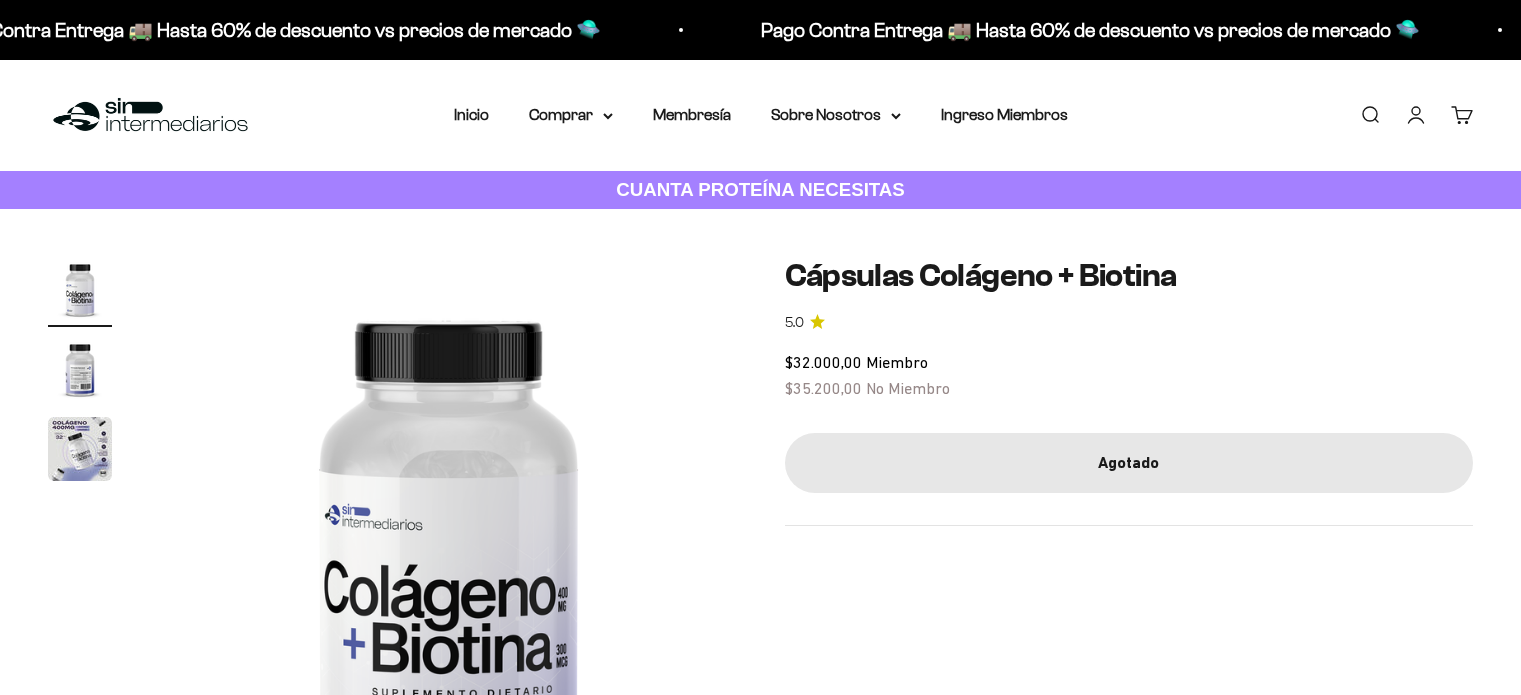 scroll, scrollTop: 0, scrollLeft: 0, axis: both 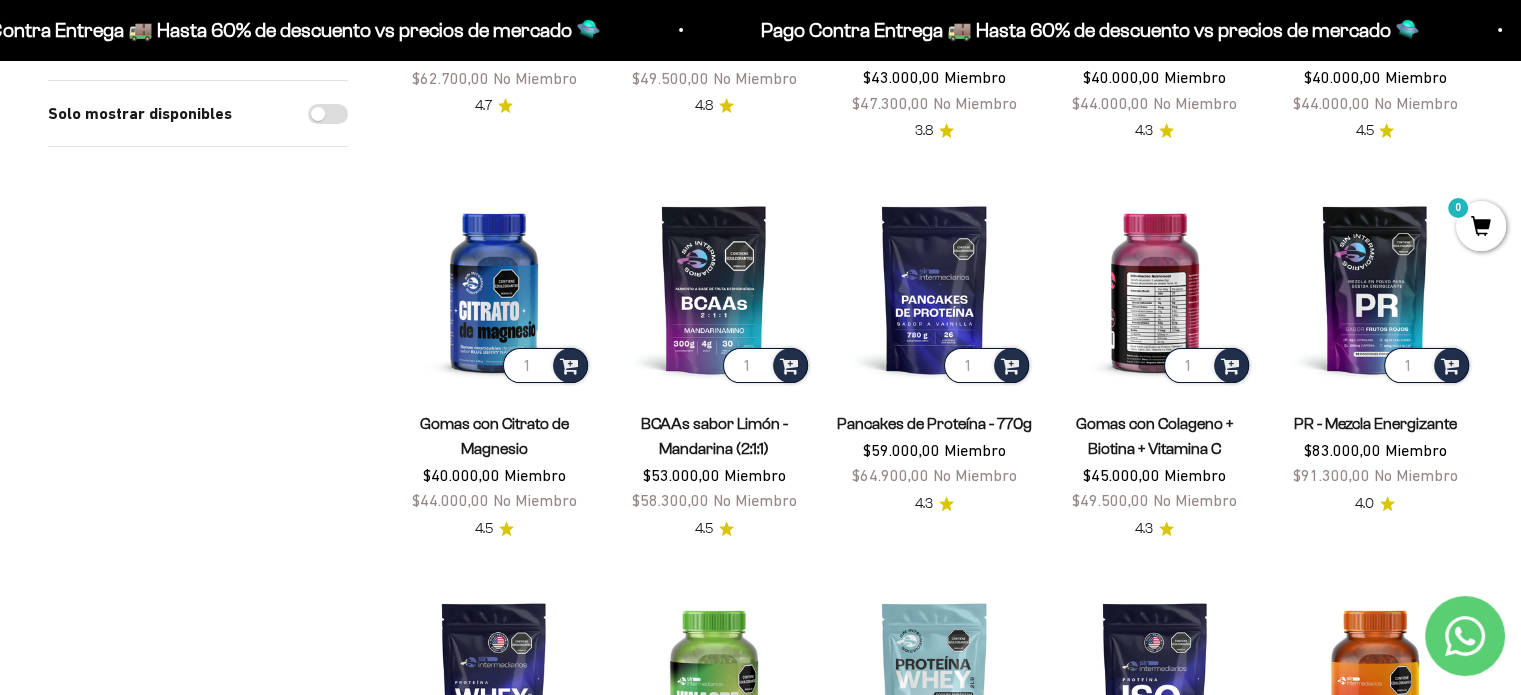 click at bounding box center [1155, 289] 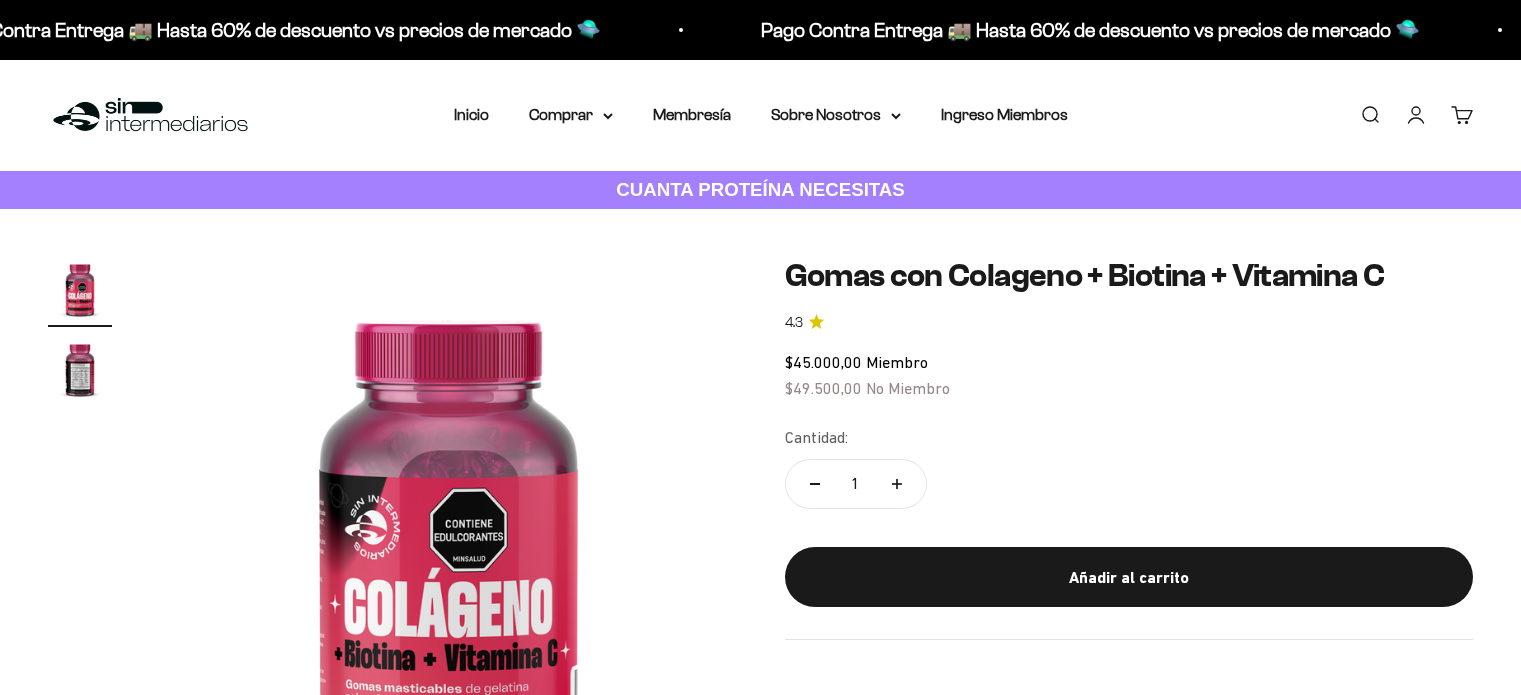 scroll, scrollTop: 0, scrollLeft: 0, axis: both 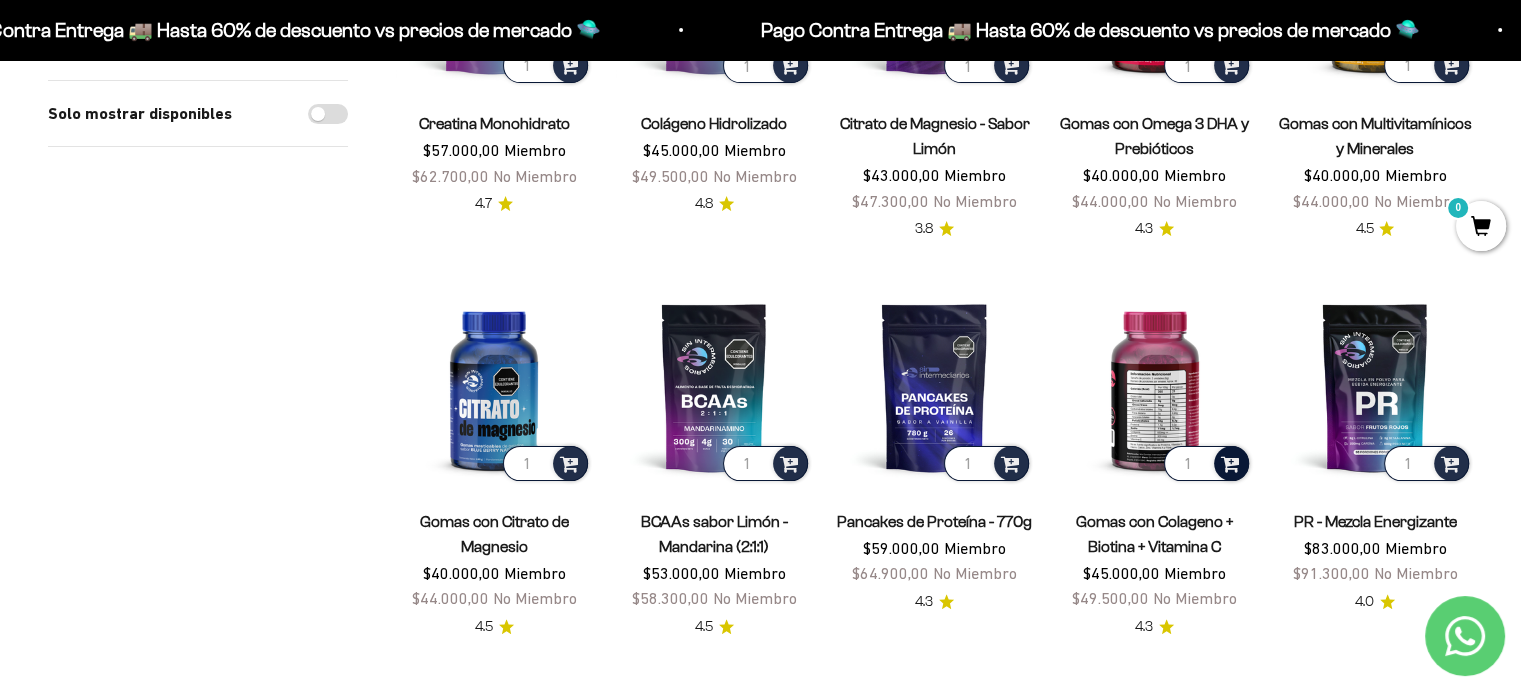 click at bounding box center (1230, 462) 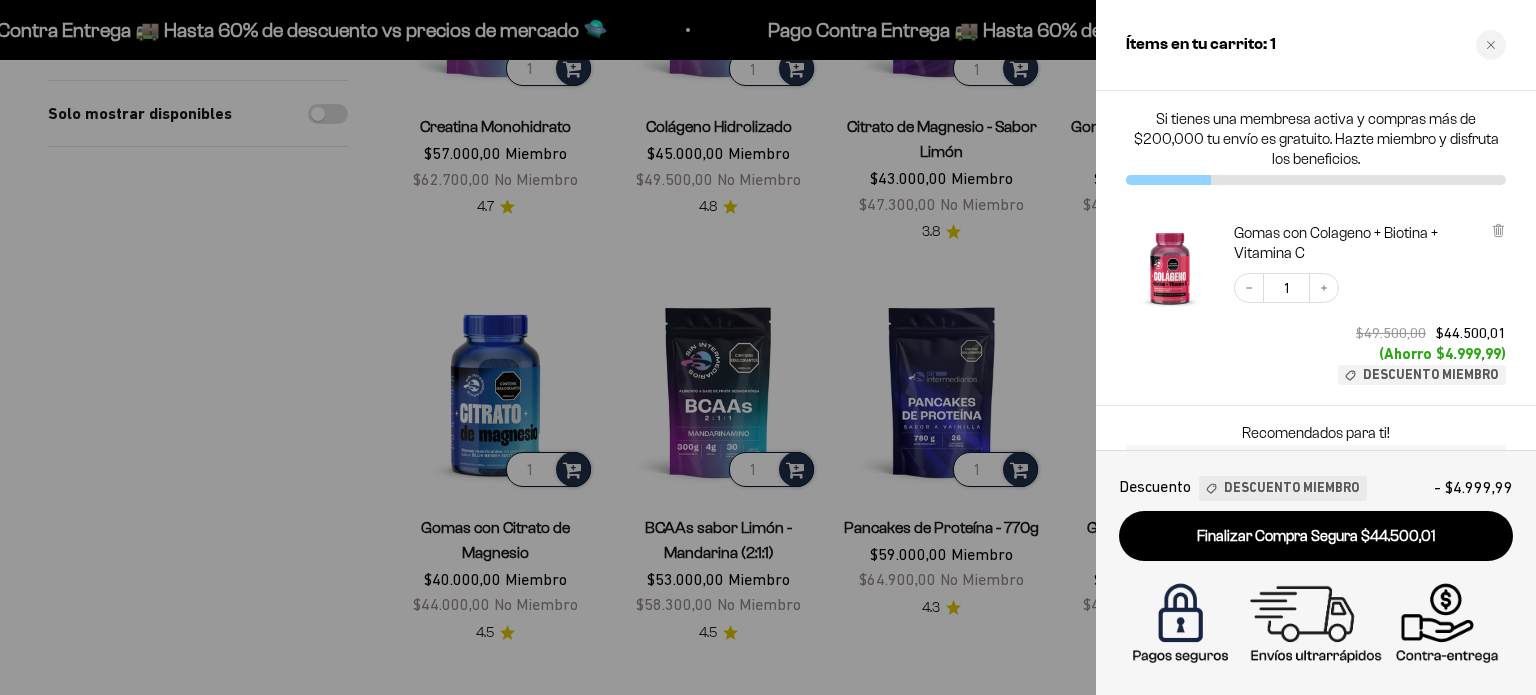 click at bounding box center (768, 347) 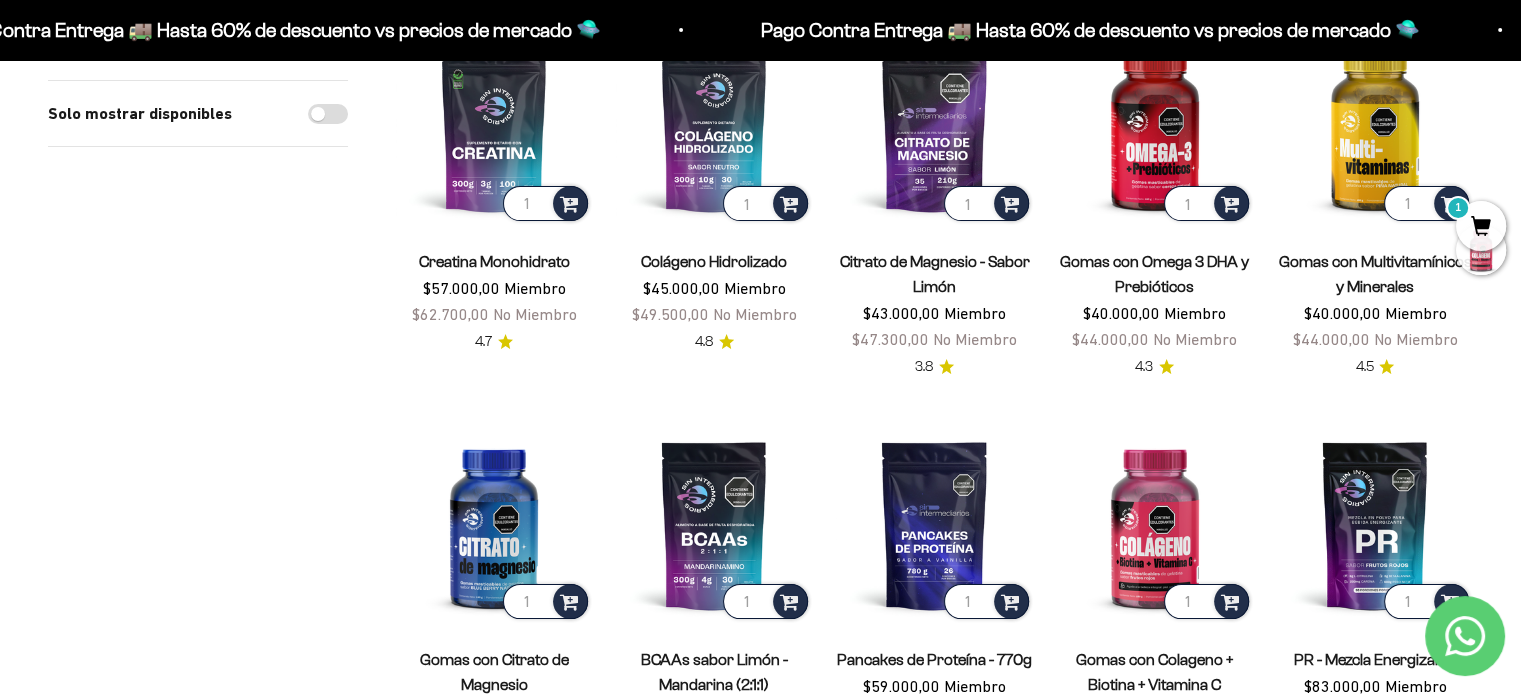 scroll, scrollTop: 264, scrollLeft: 0, axis: vertical 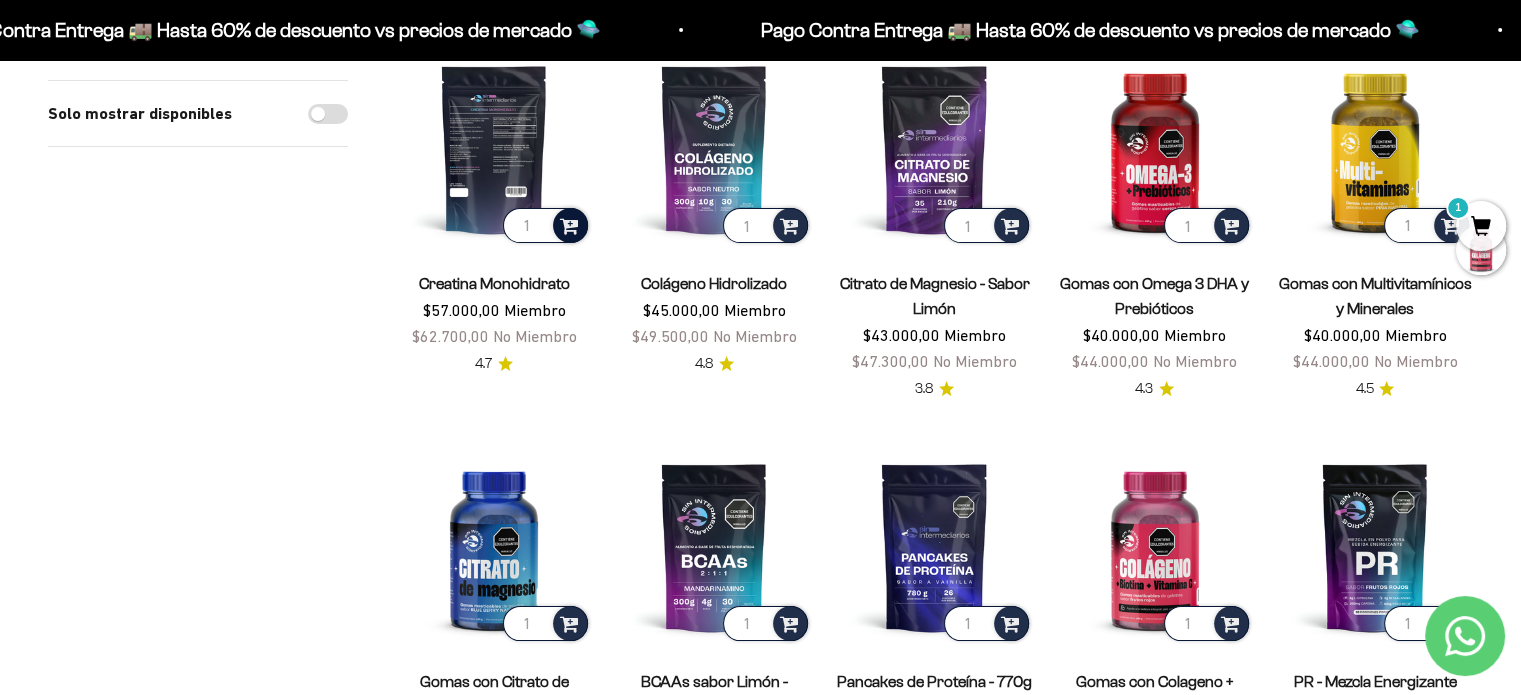 click at bounding box center [569, 224] 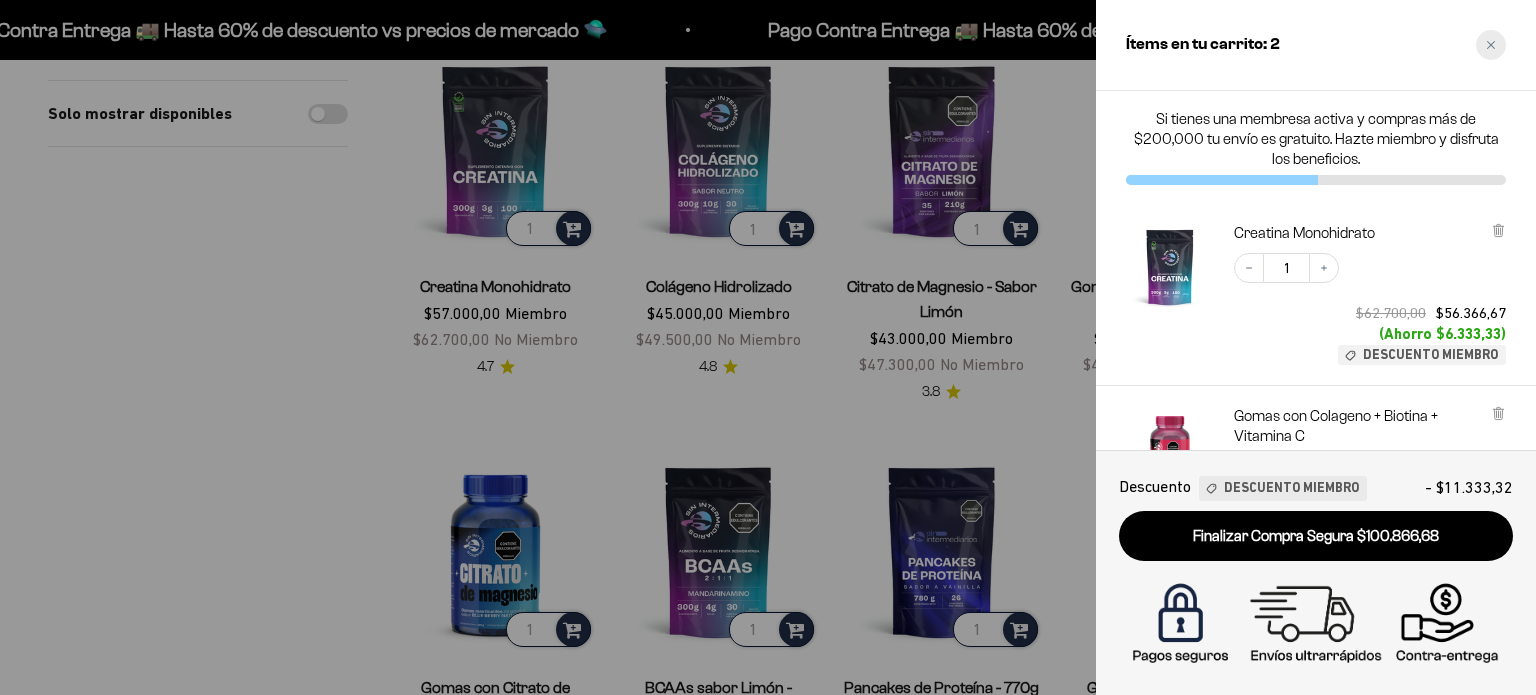 click at bounding box center (1491, 45) 